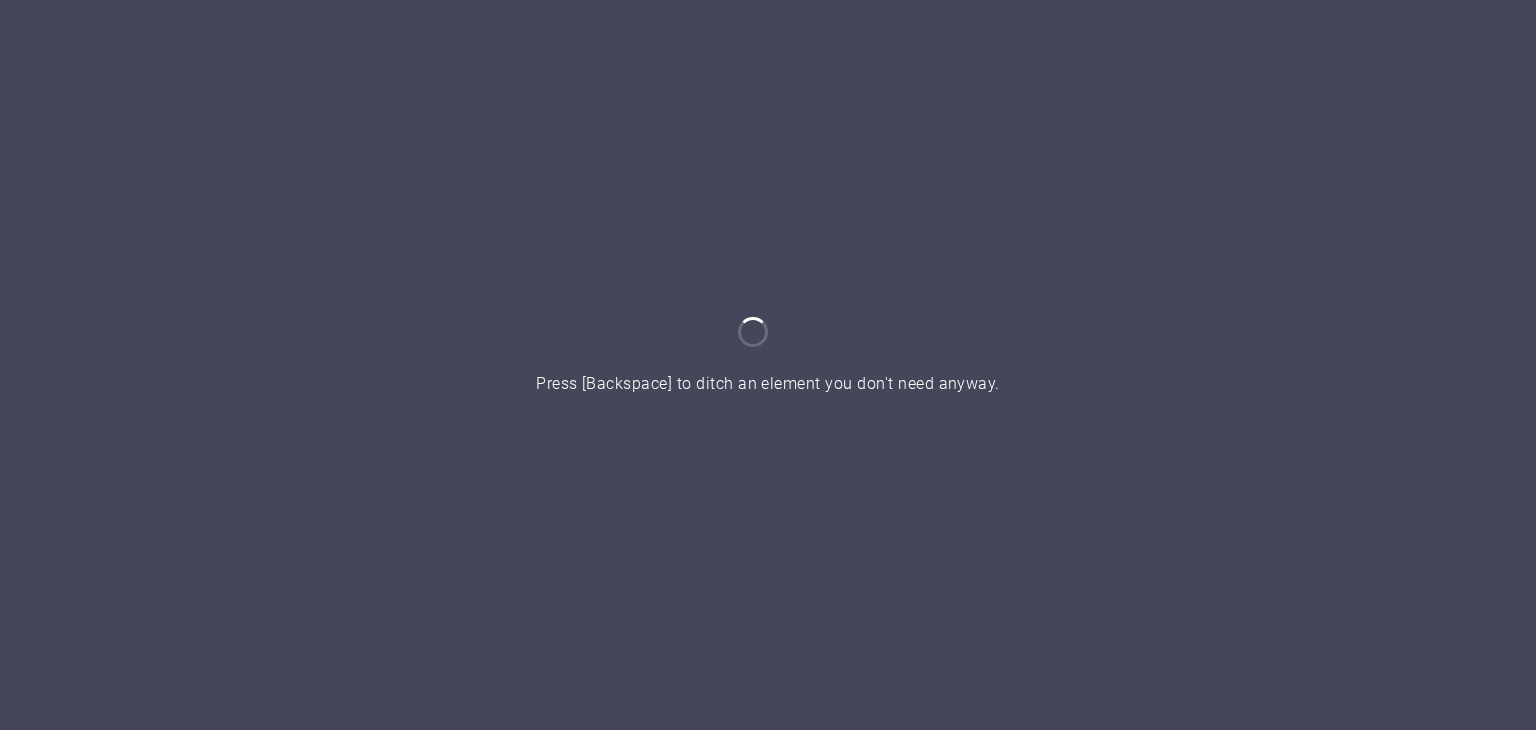 scroll, scrollTop: 0, scrollLeft: 0, axis: both 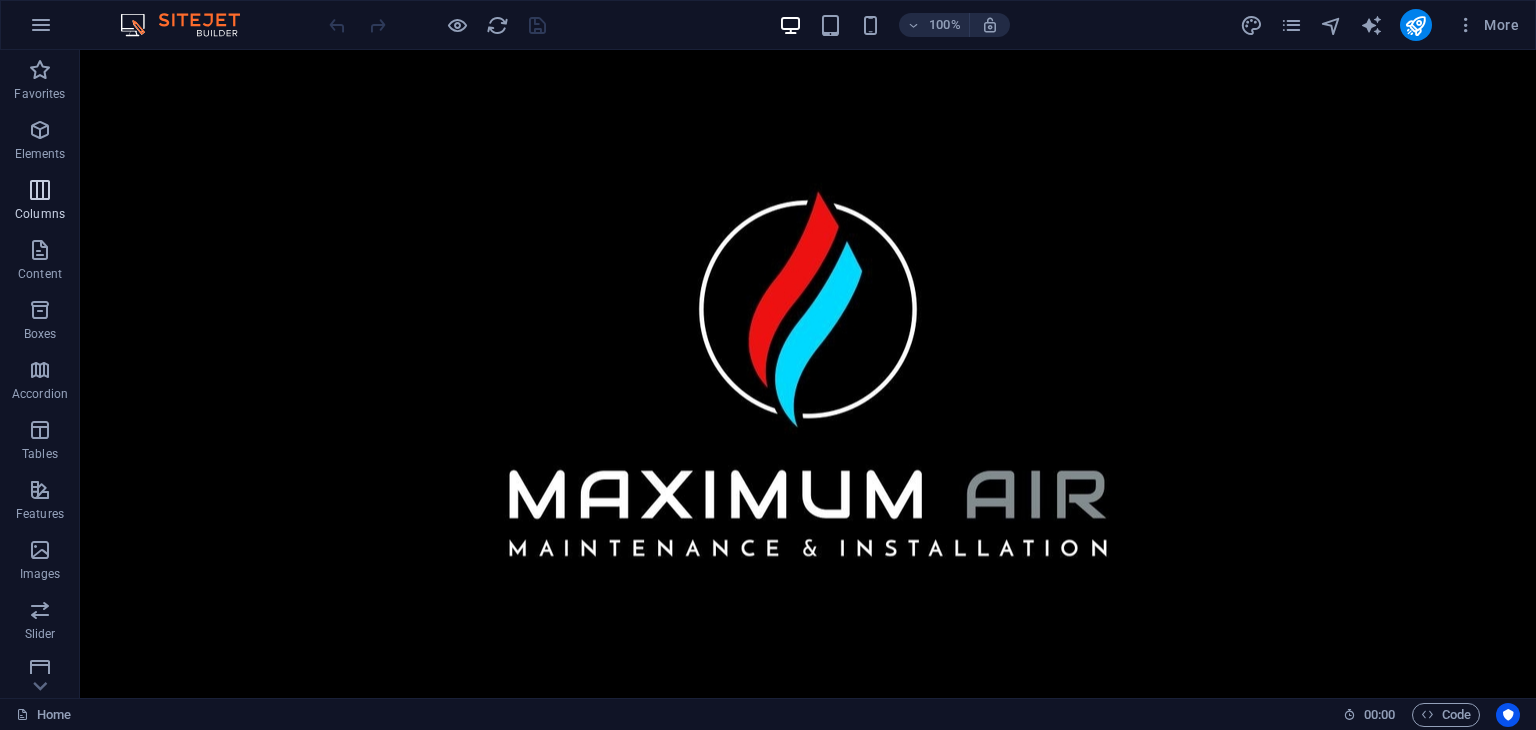 click at bounding box center [40, 190] 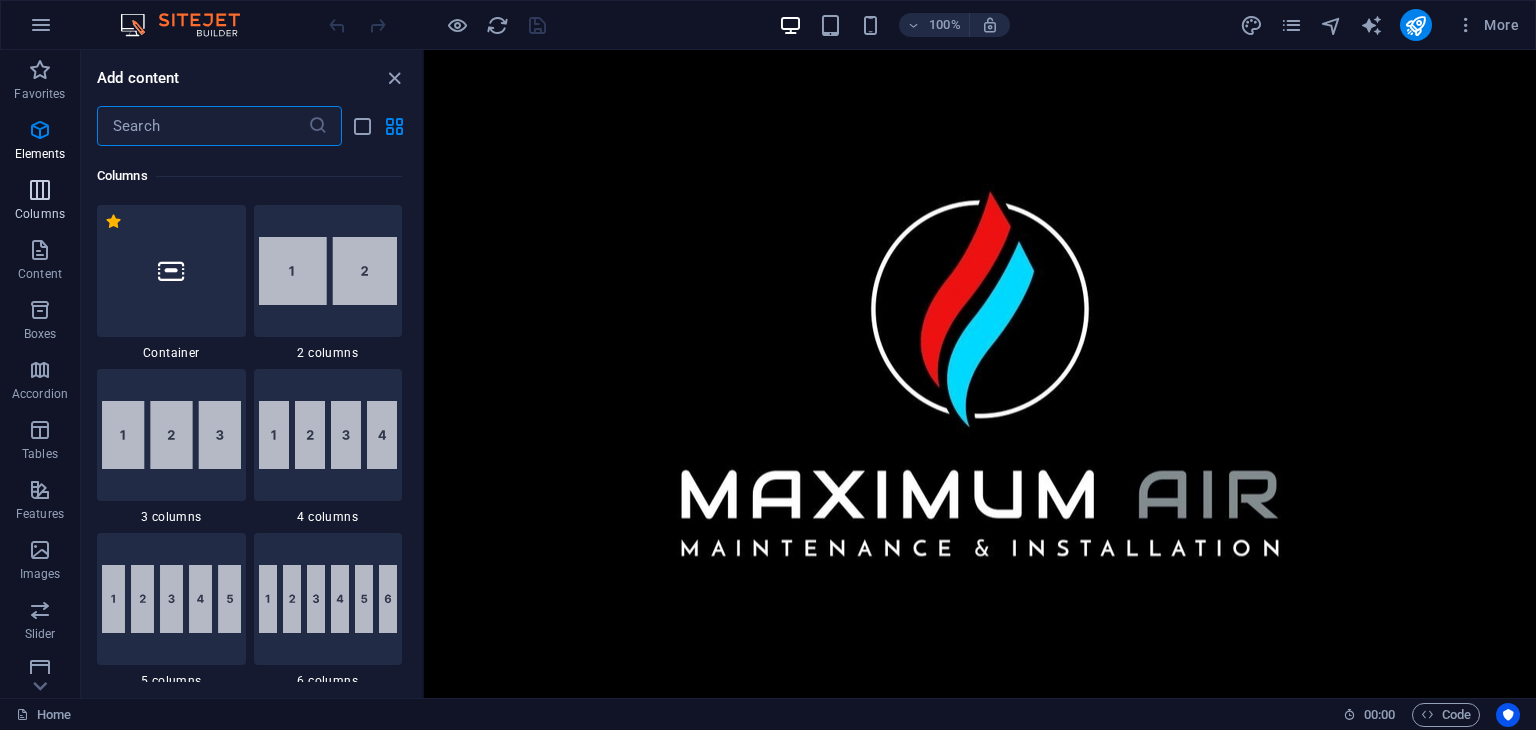 scroll, scrollTop: 990, scrollLeft: 0, axis: vertical 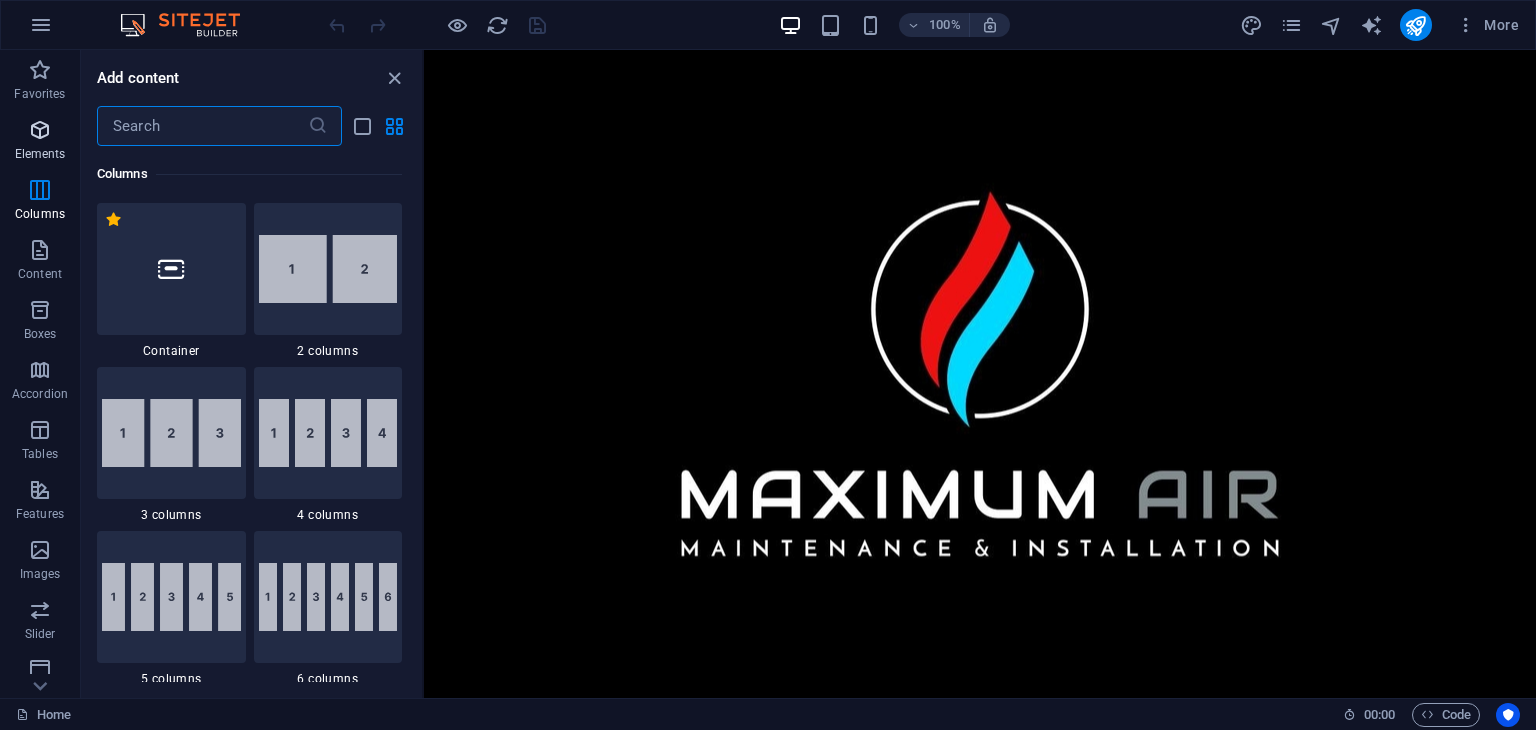 click on "Elements" at bounding box center [40, 142] 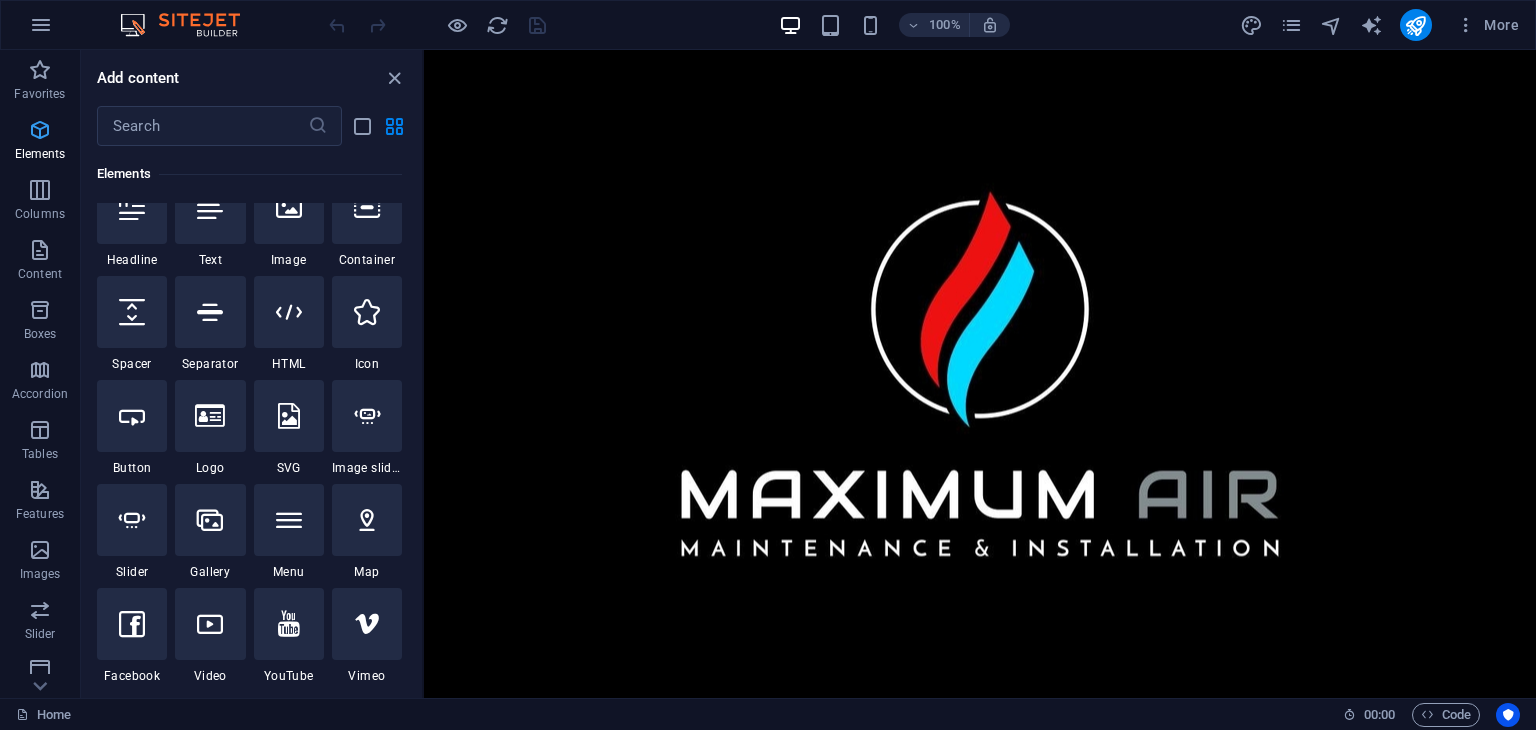 scroll, scrollTop: 213, scrollLeft: 0, axis: vertical 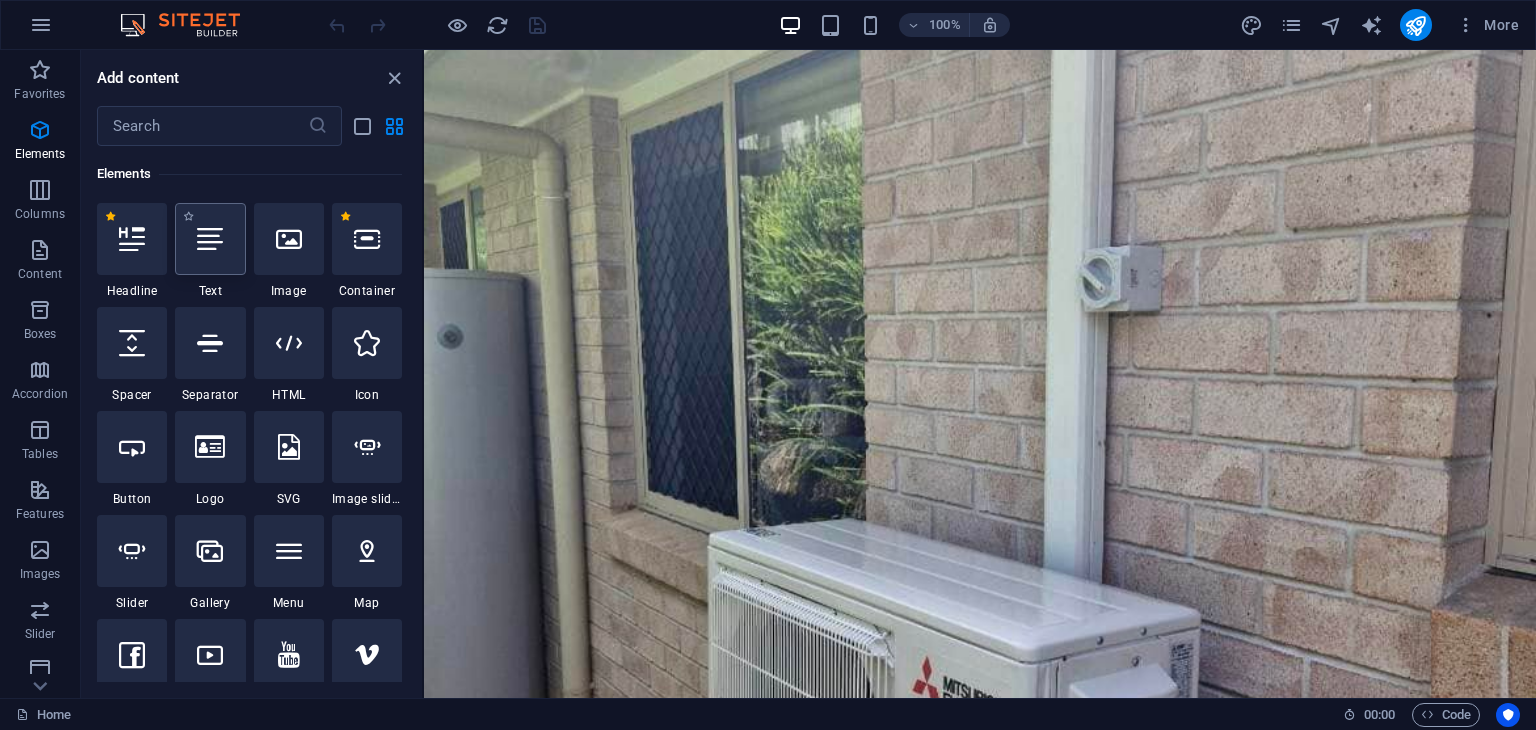 click at bounding box center [210, 239] 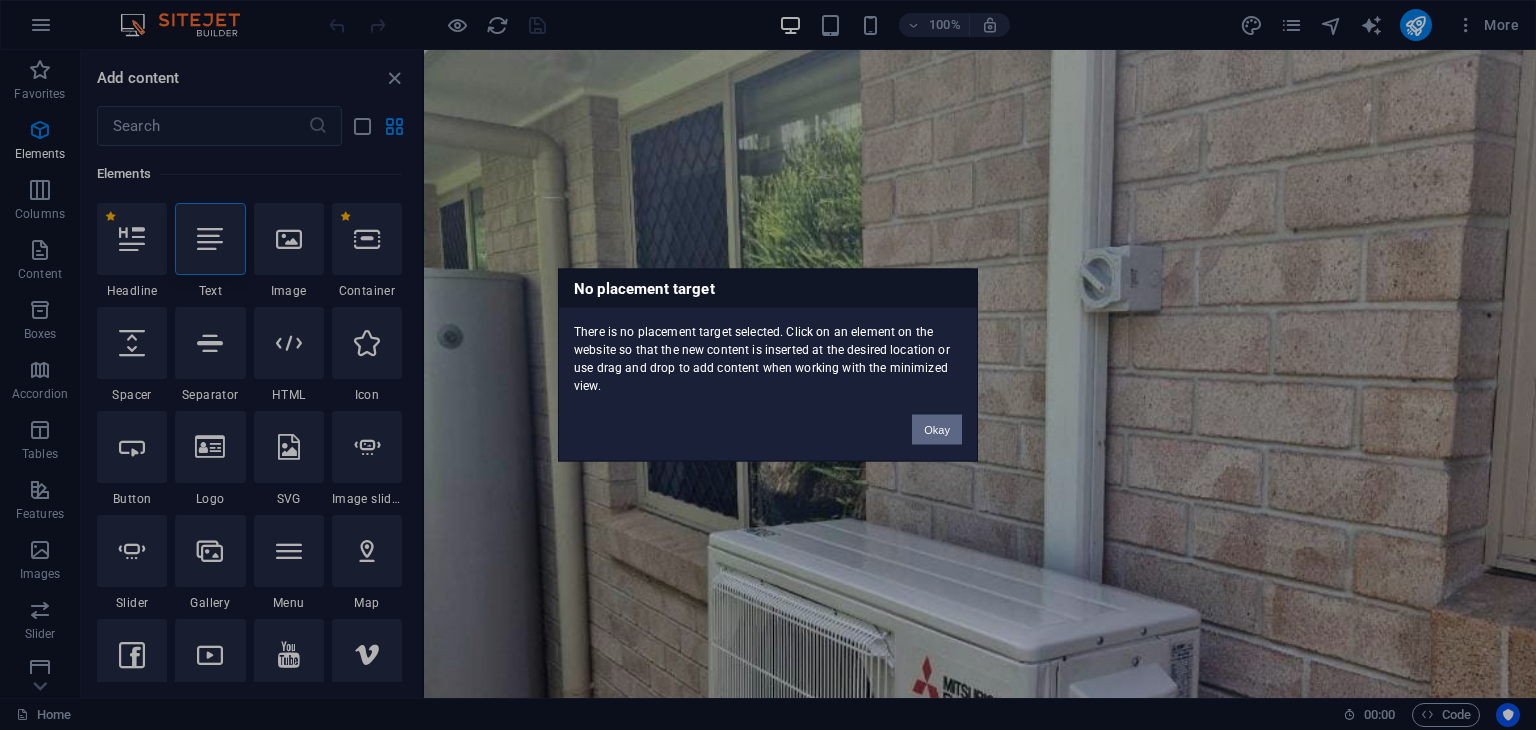 click on "Okay" at bounding box center (937, 430) 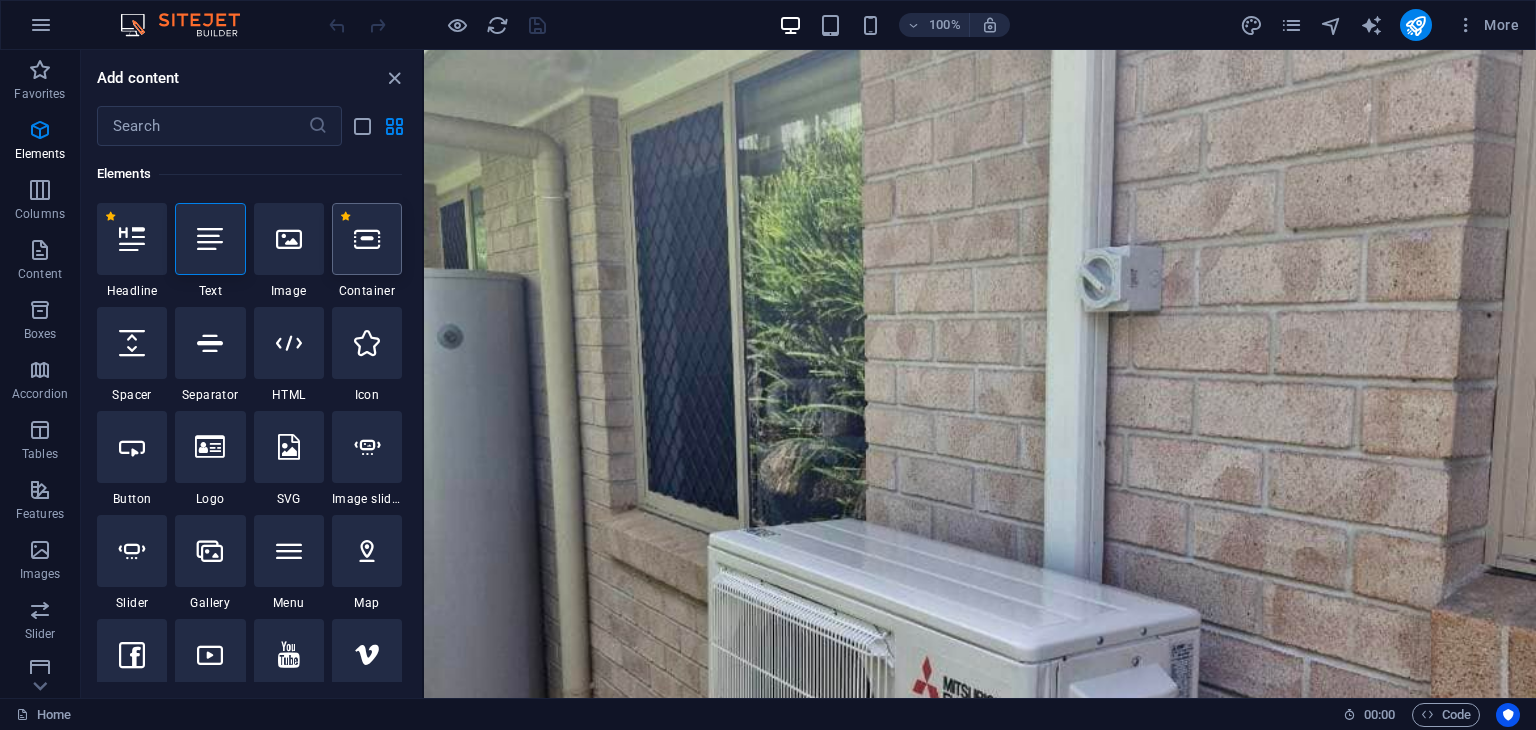 click at bounding box center (367, 239) 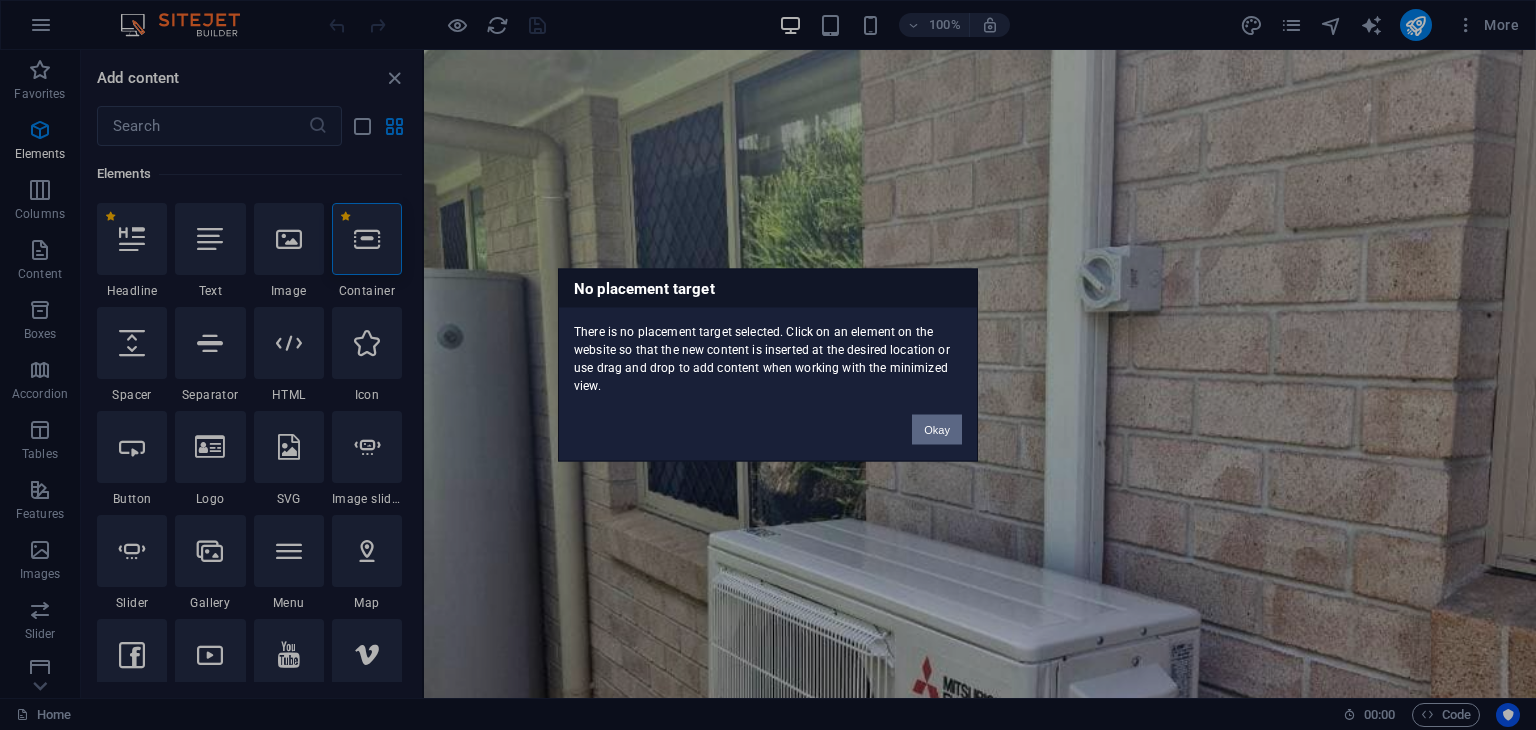 click on "Okay" at bounding box center [937, 430] 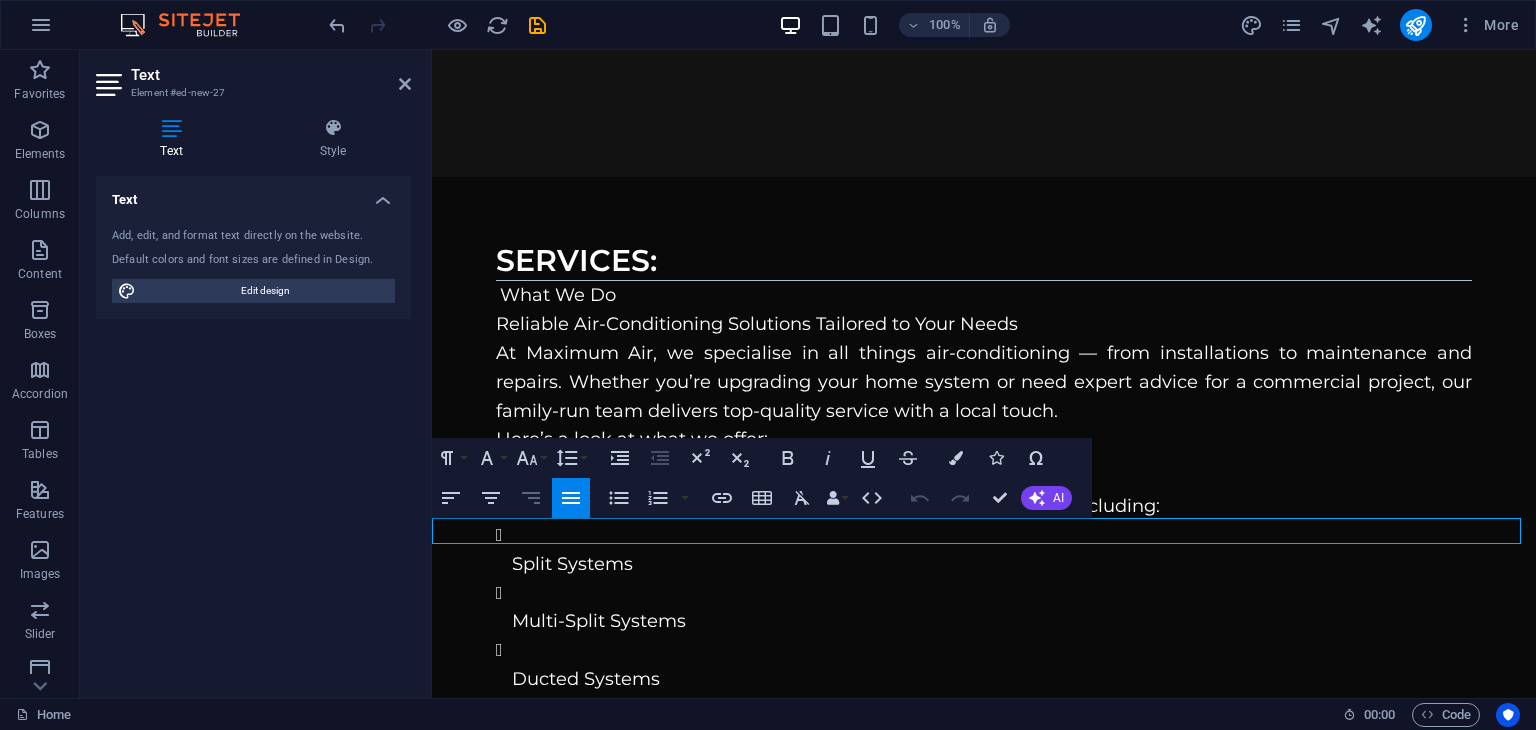 scroll, scrollTop: 3840, scrollLeft: 0, axis: vertical 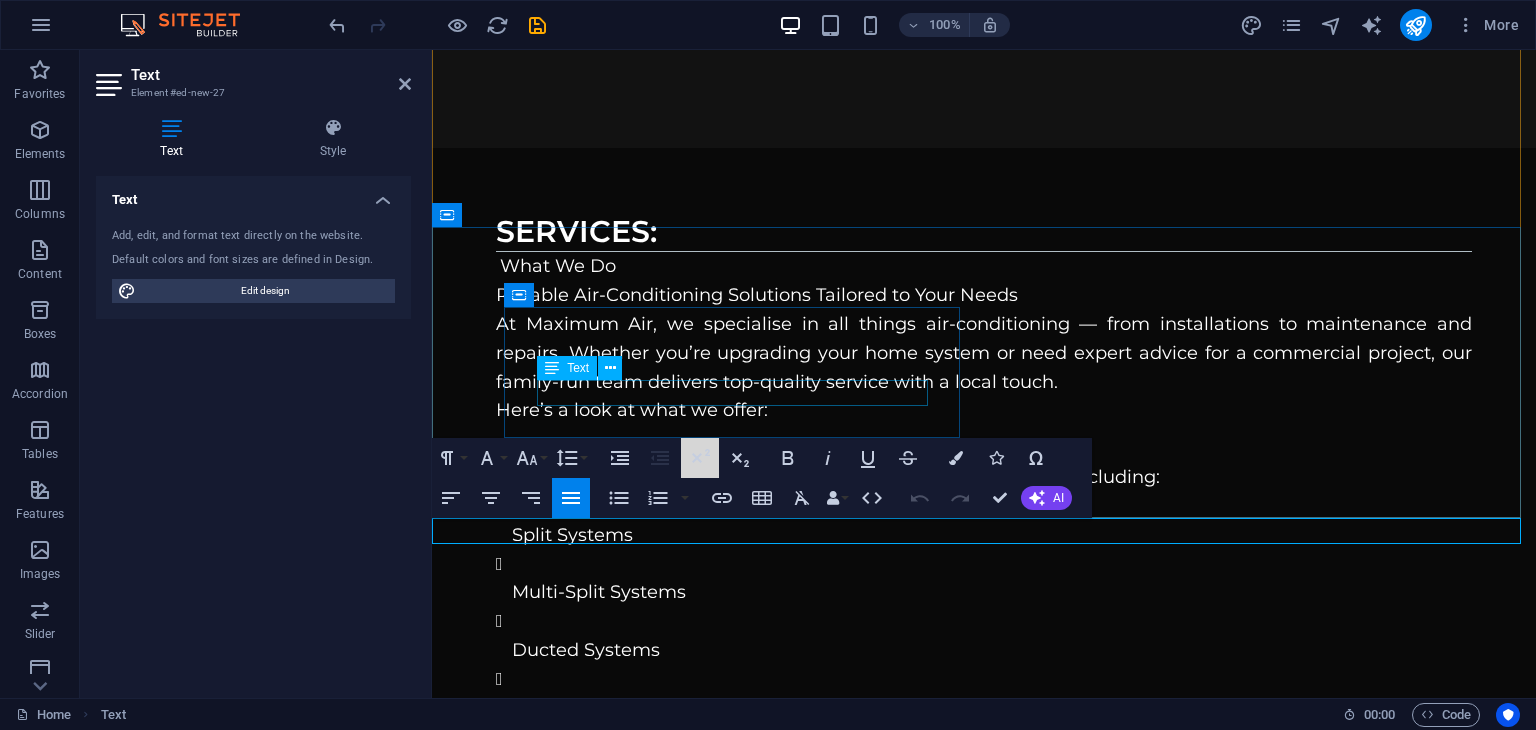 drag, startPoint x: 687, startPoint y: 446, endPoint x: 663, endPoint y: 476, distance: 38.418747 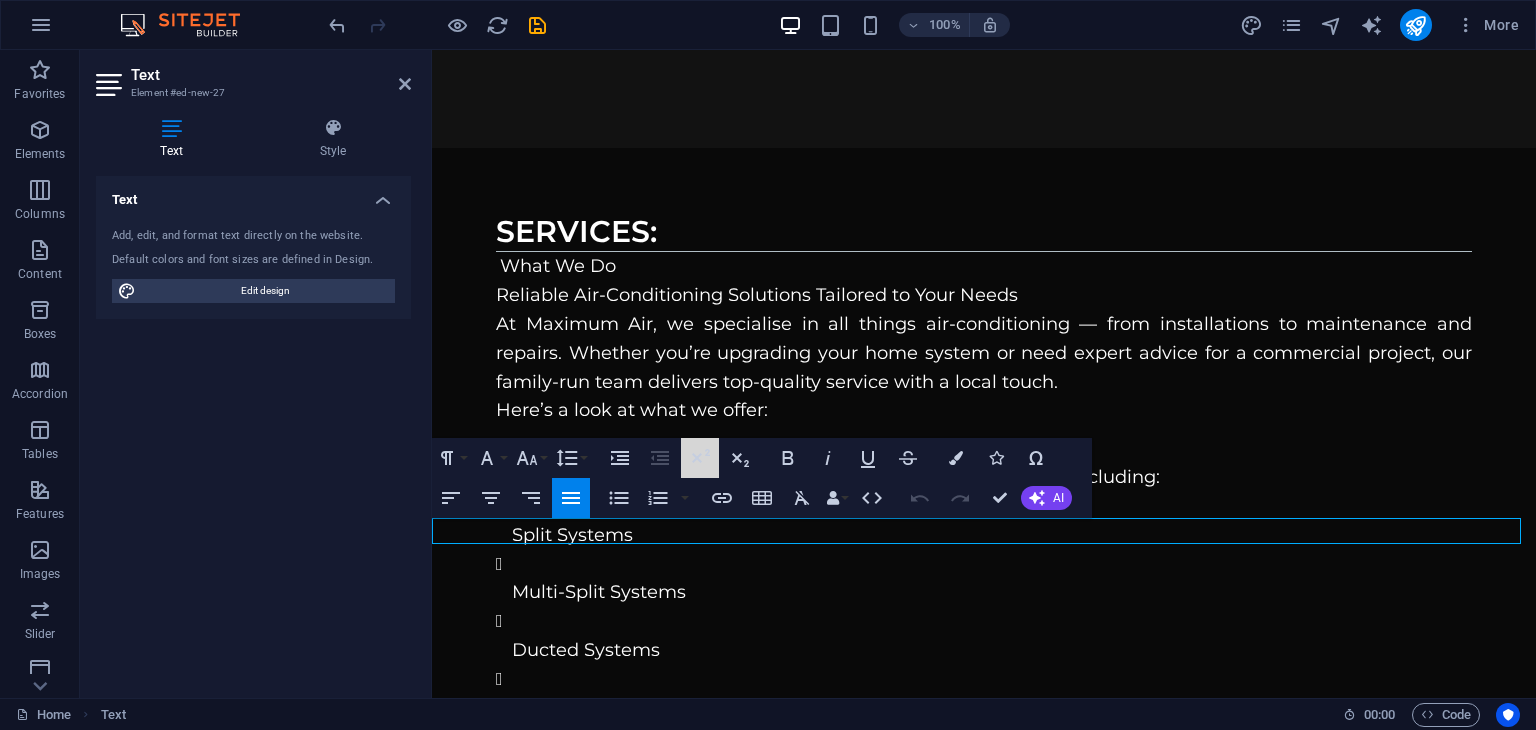 click on "New text element" at bounding box center [984, 2345] 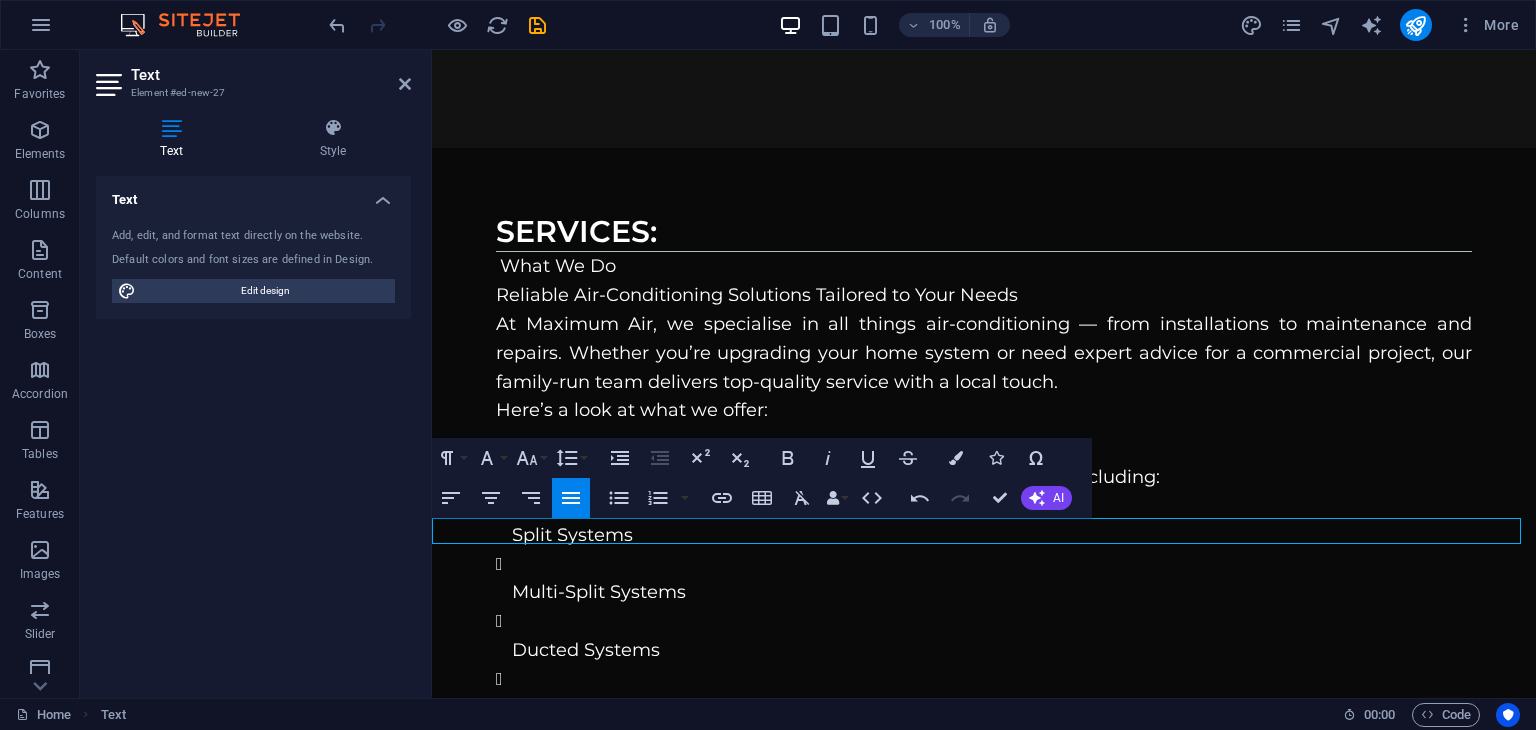 type 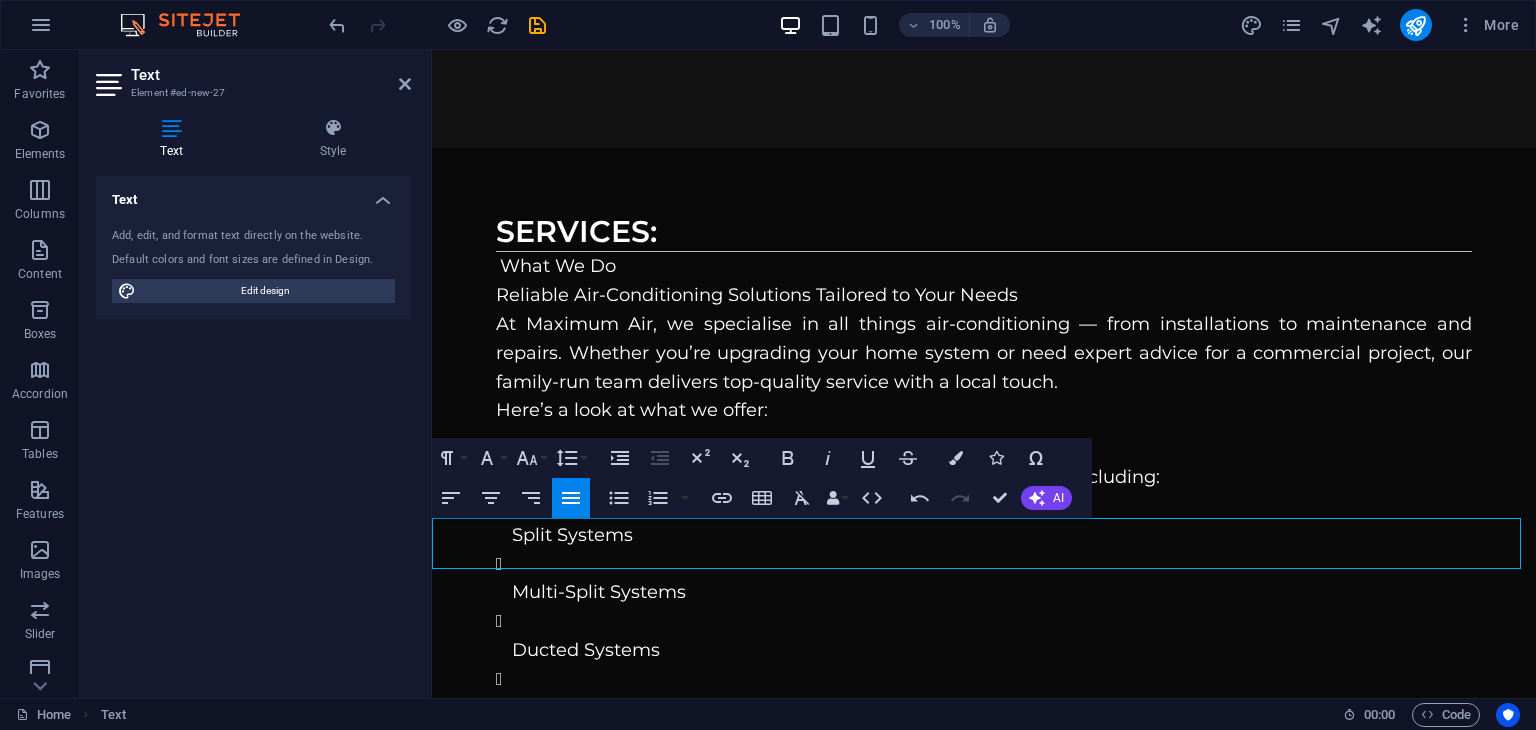 click on "Text Add, edit, and format text directly on the website. Default colors and font sizes are defined in Design. Edit design Alignment Left aligned Centered Right aligned" at bounding box center [253, 429] 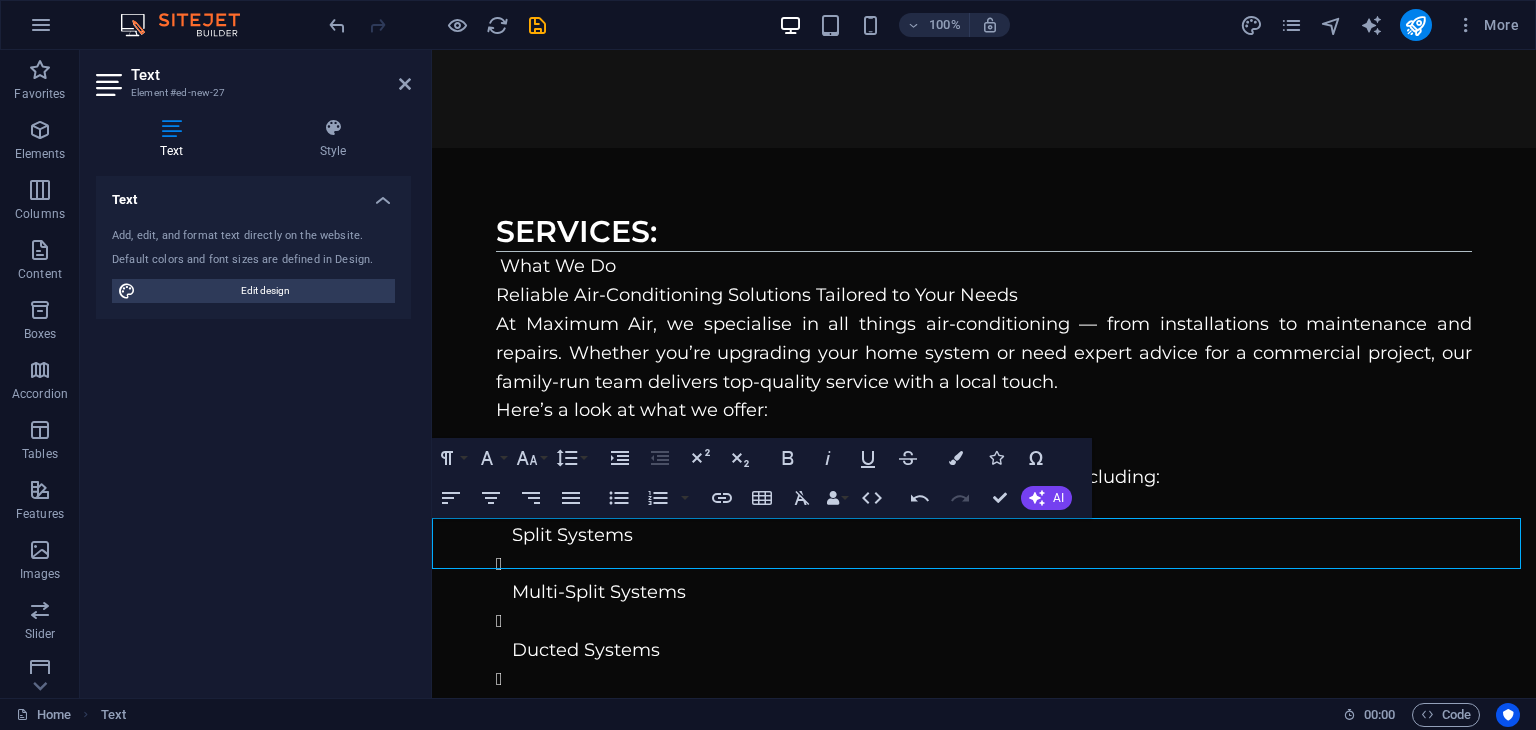 click on "Text" at bounding box center [271, 75] 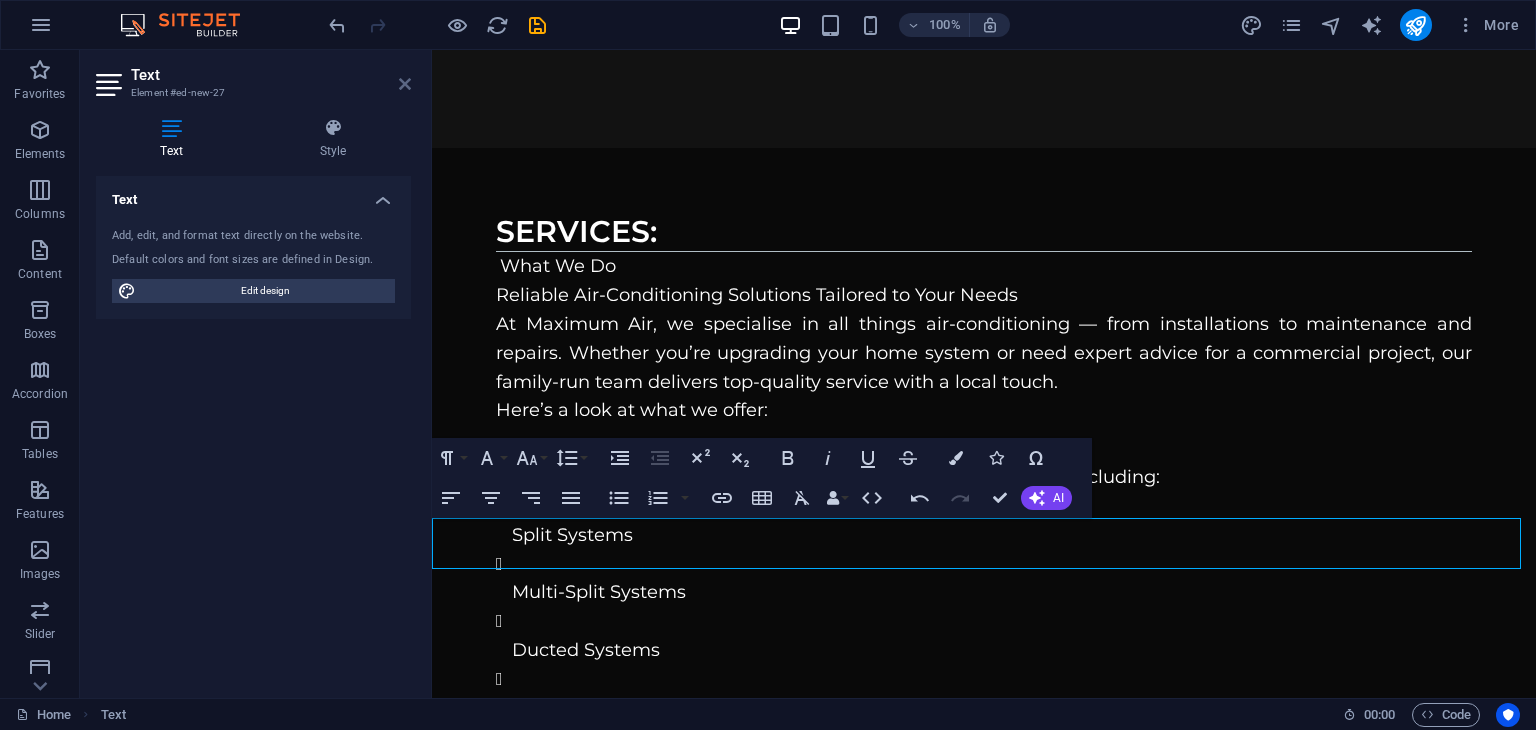click at bounding box center [405, 84] 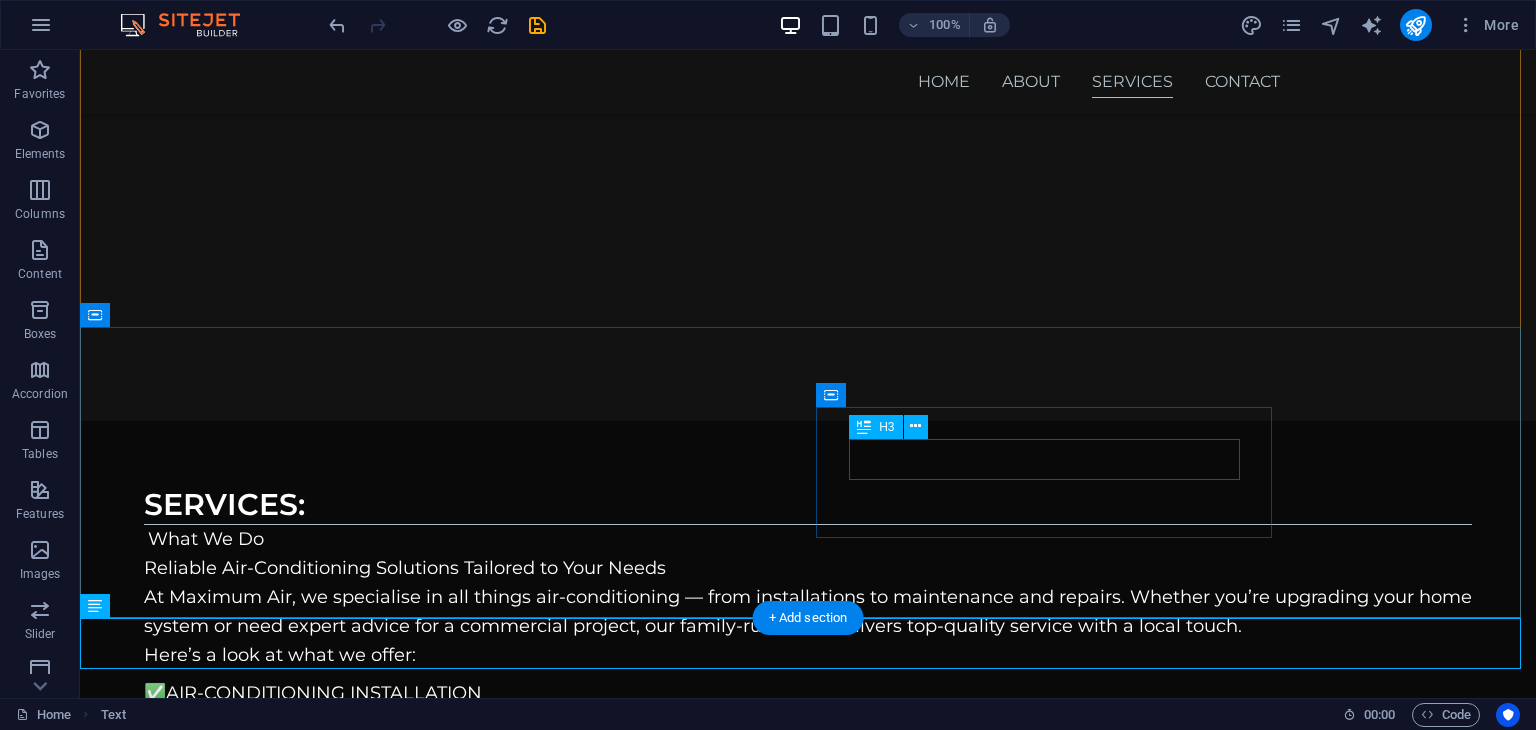 scroll, scrollTop: 3545, scrollLeft: 0, axis: vertical 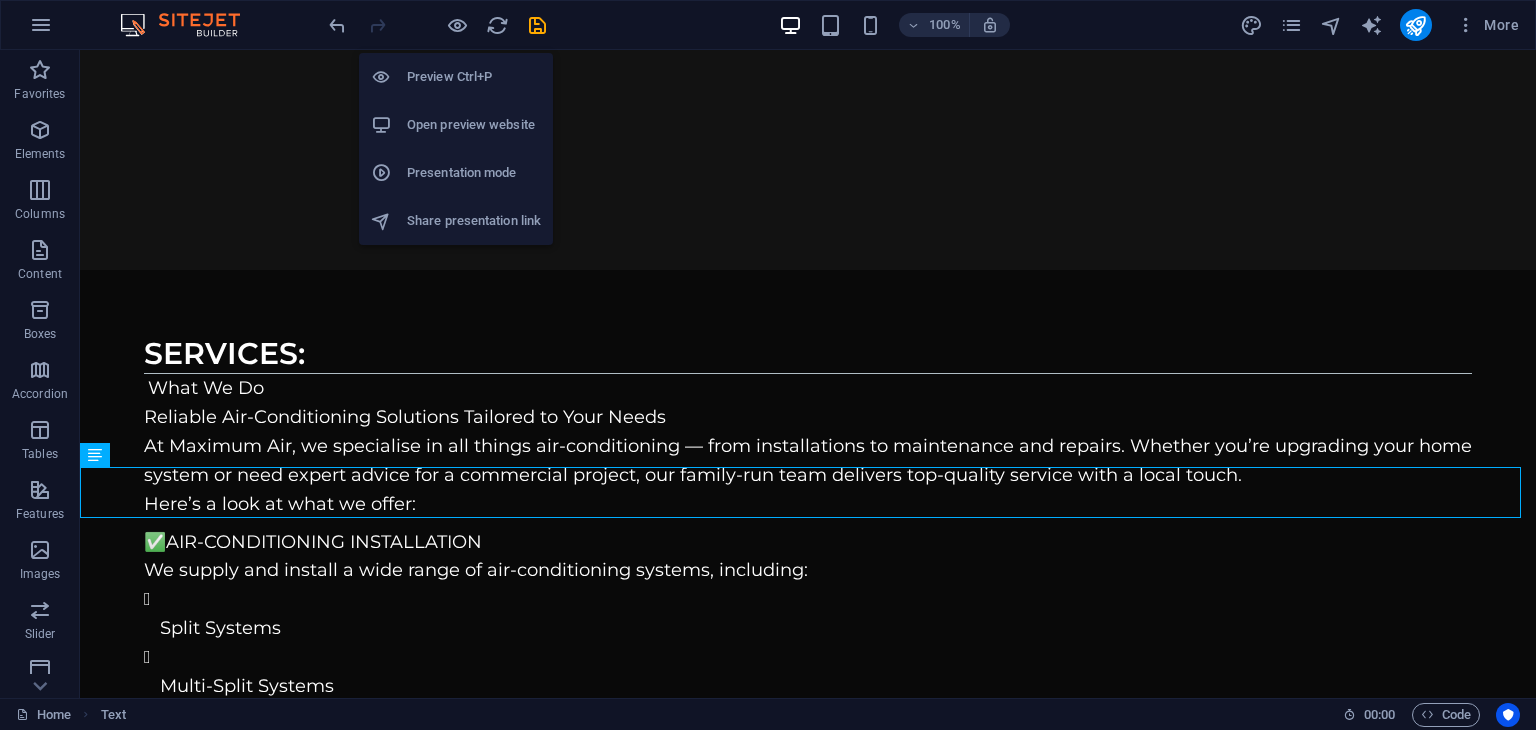 click on "Open preview website" at bounding box center [474, 125] 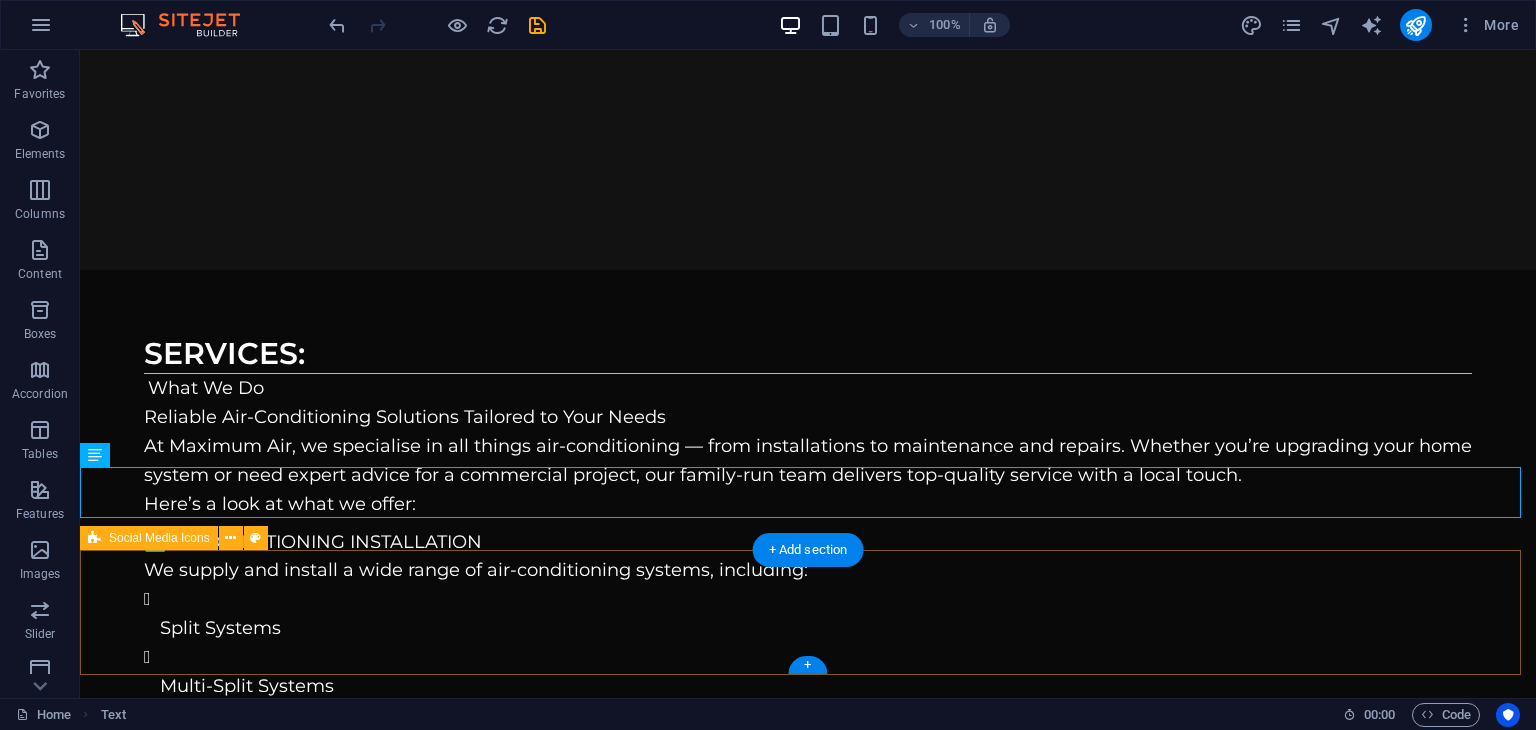 click on "Drop content here or  Add elements  Paste clipboard" at bounding box center (808, 2590) 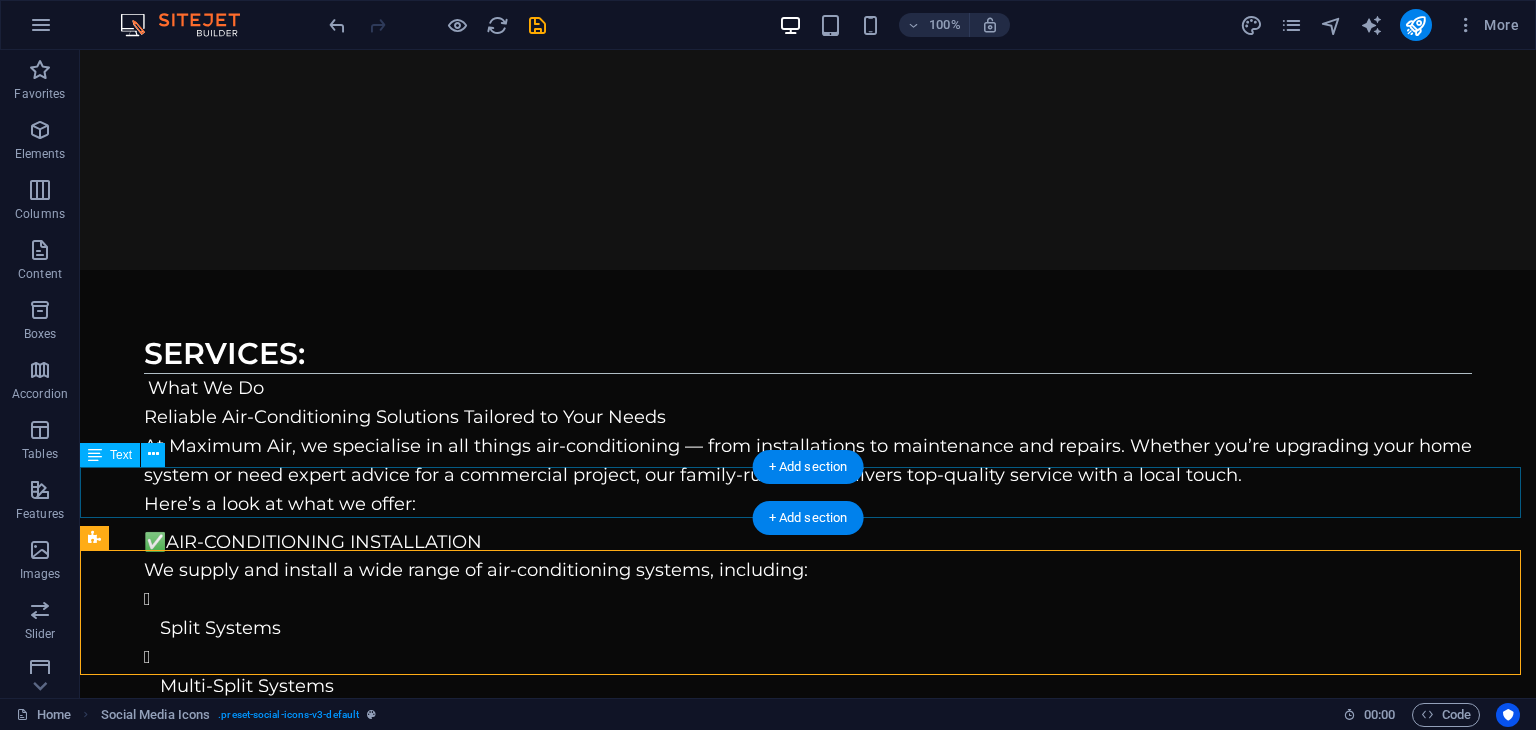 click on "ABN: [NUMBER] RTA: AU[NUMBER]" at bounding box center (808, 2421) 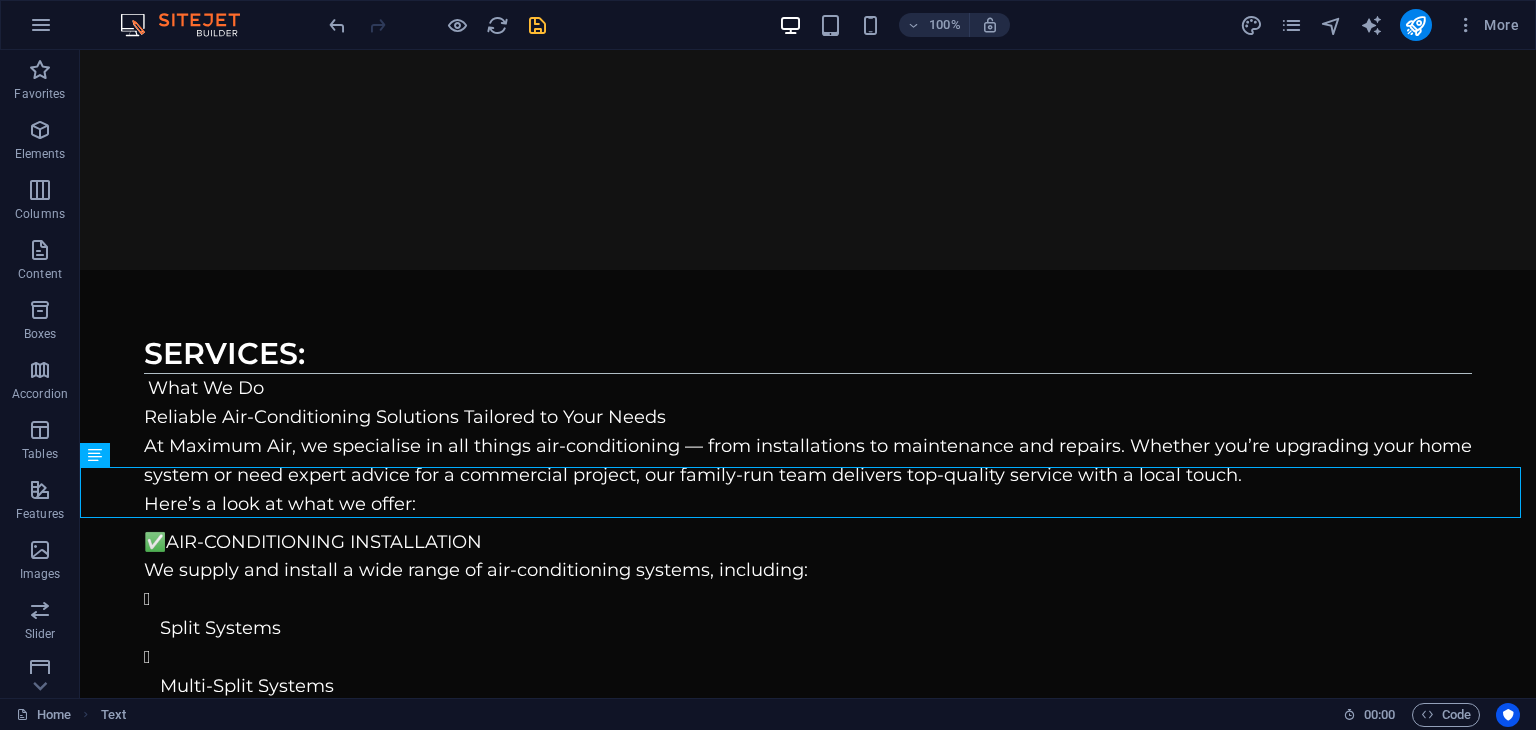 click at bounding box center [537, 25] 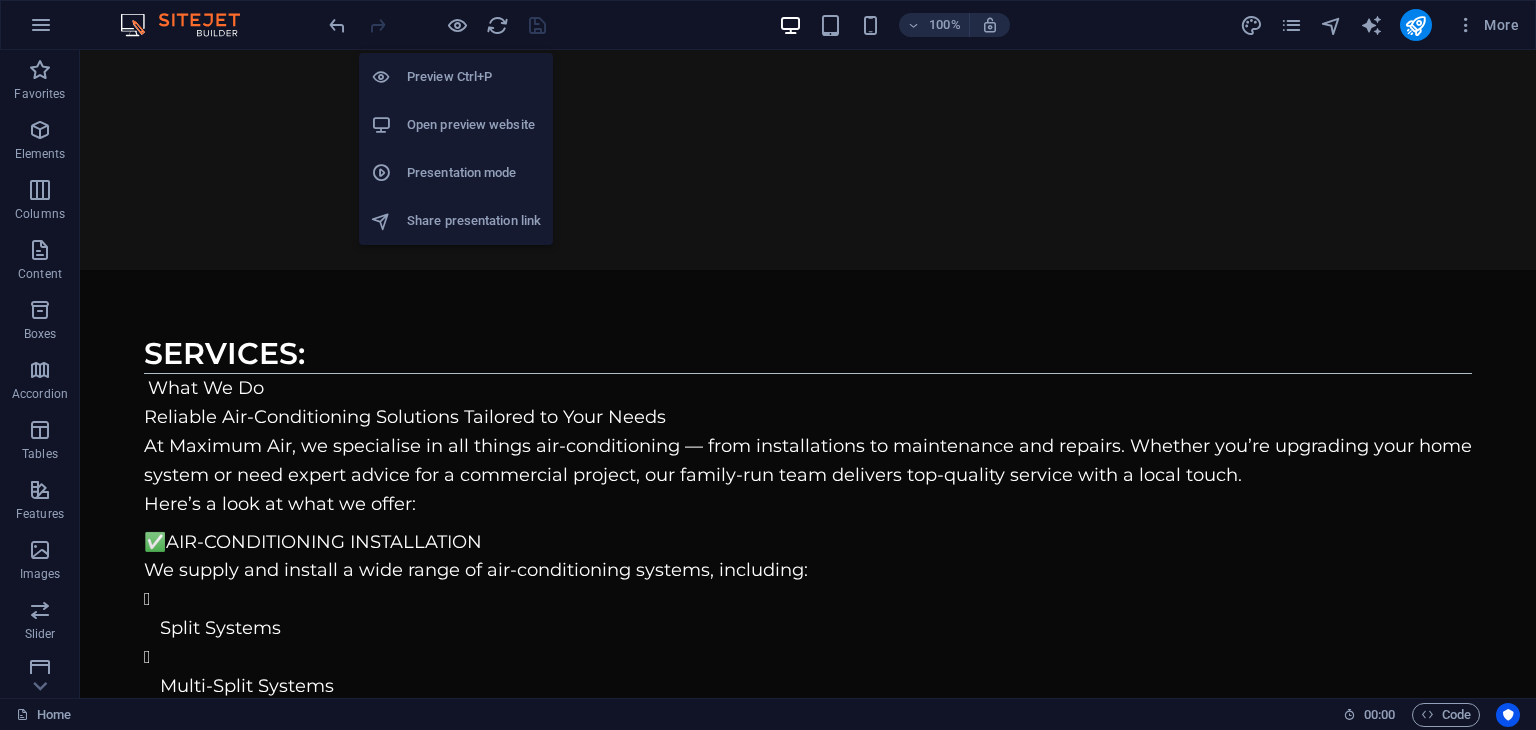 click on "Open preview website" at bounding box center [474, 125] 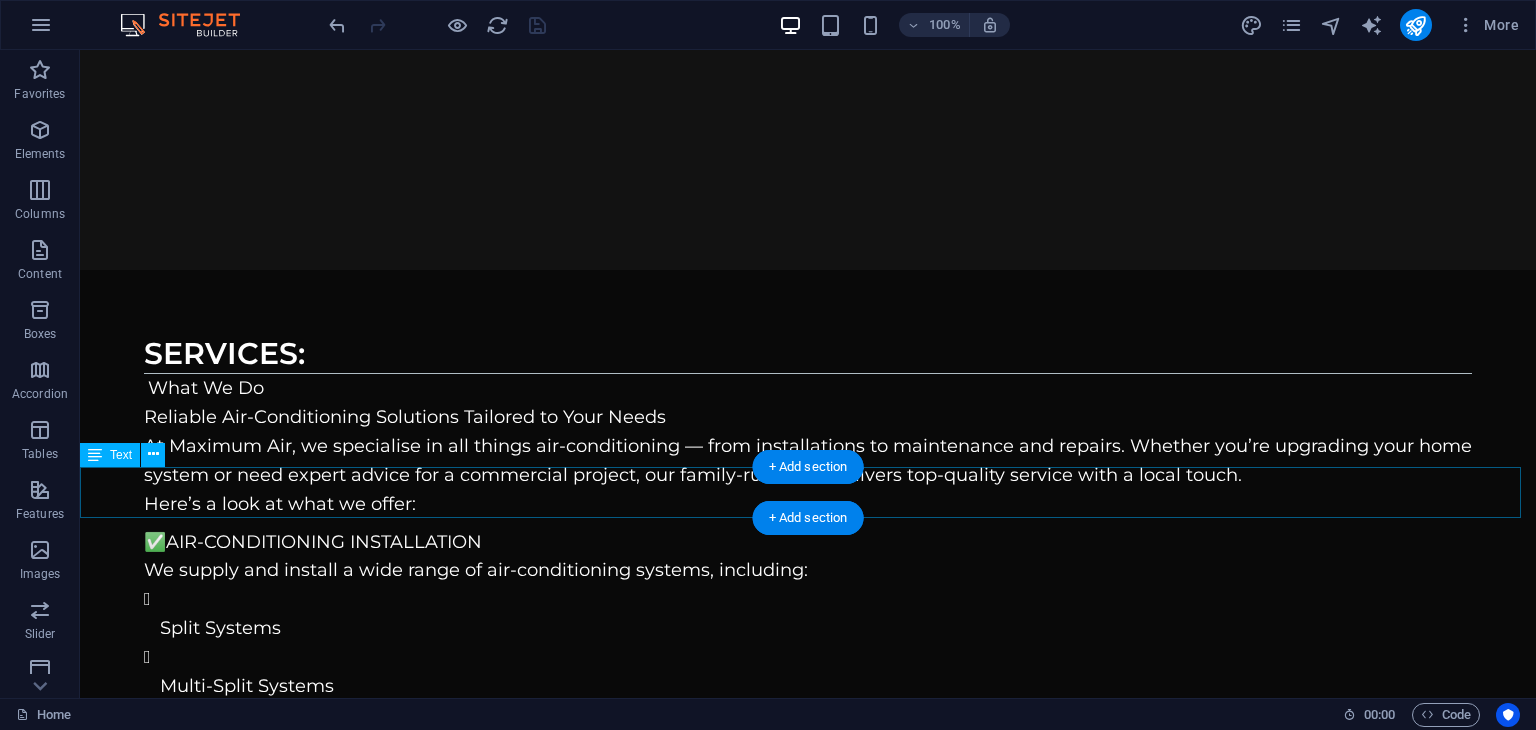 click on "ABN: [NUMBER] RTA: AU[NUMBER]" at bounding box center (808, 2421) 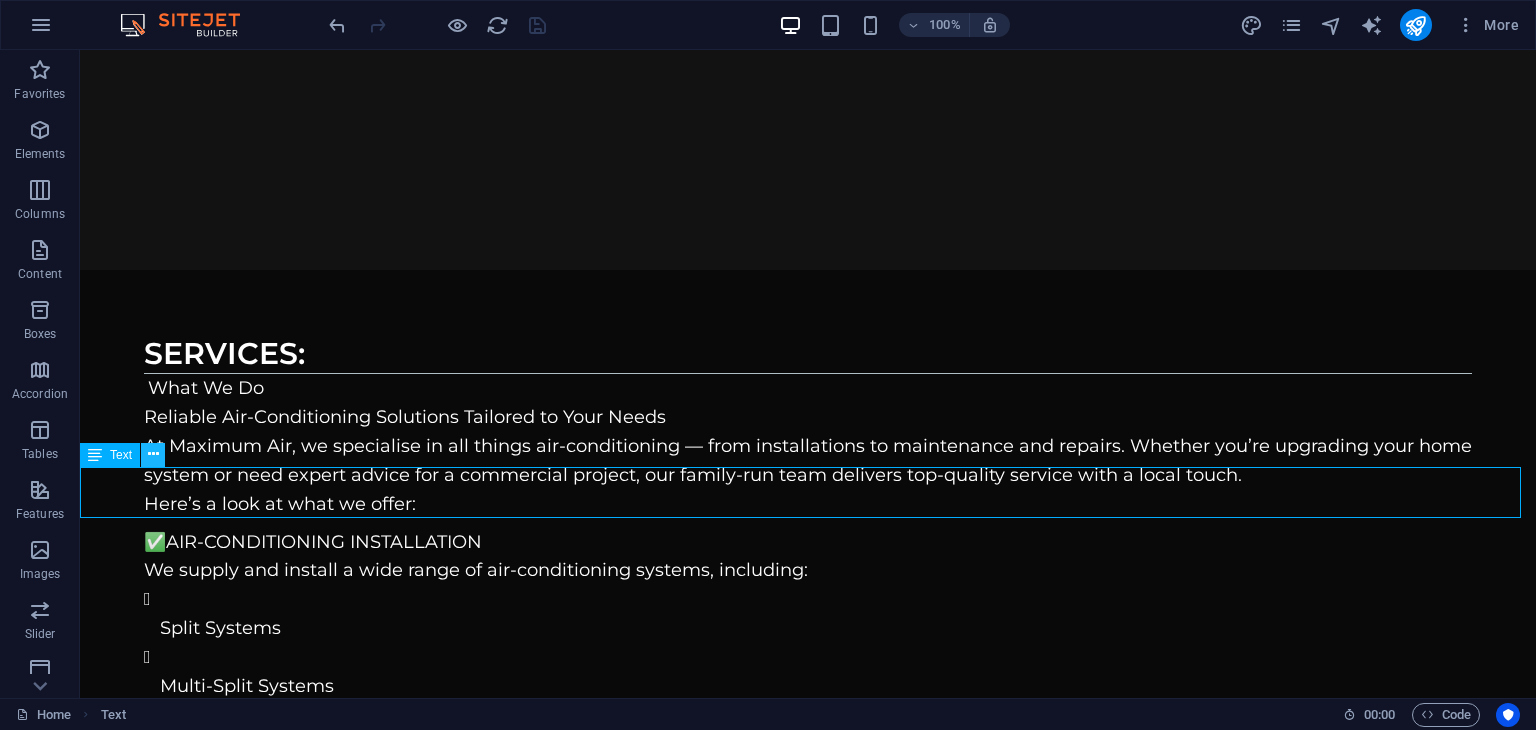 click at bounding box center (153, 454) 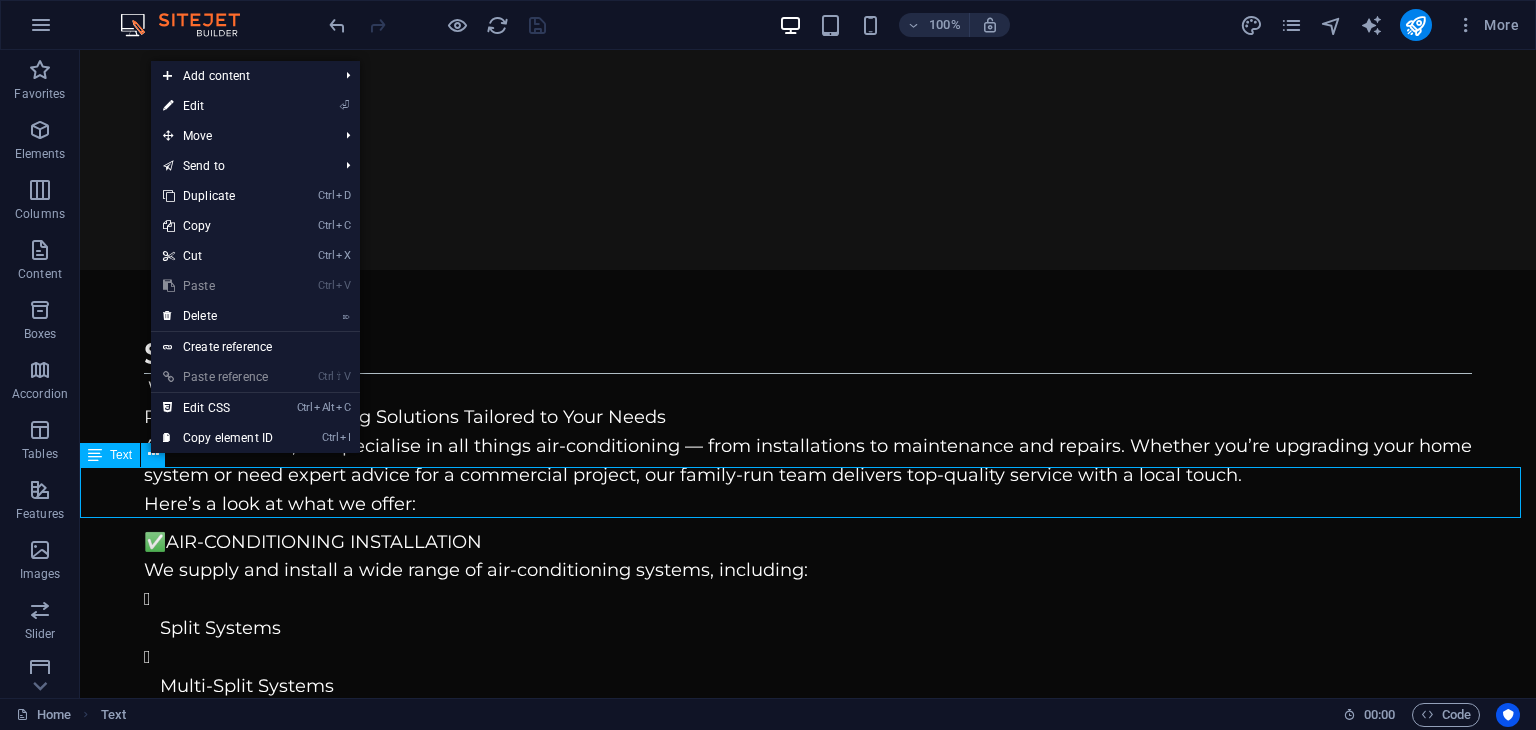 click on "Text" at bounding box center (121, 455) 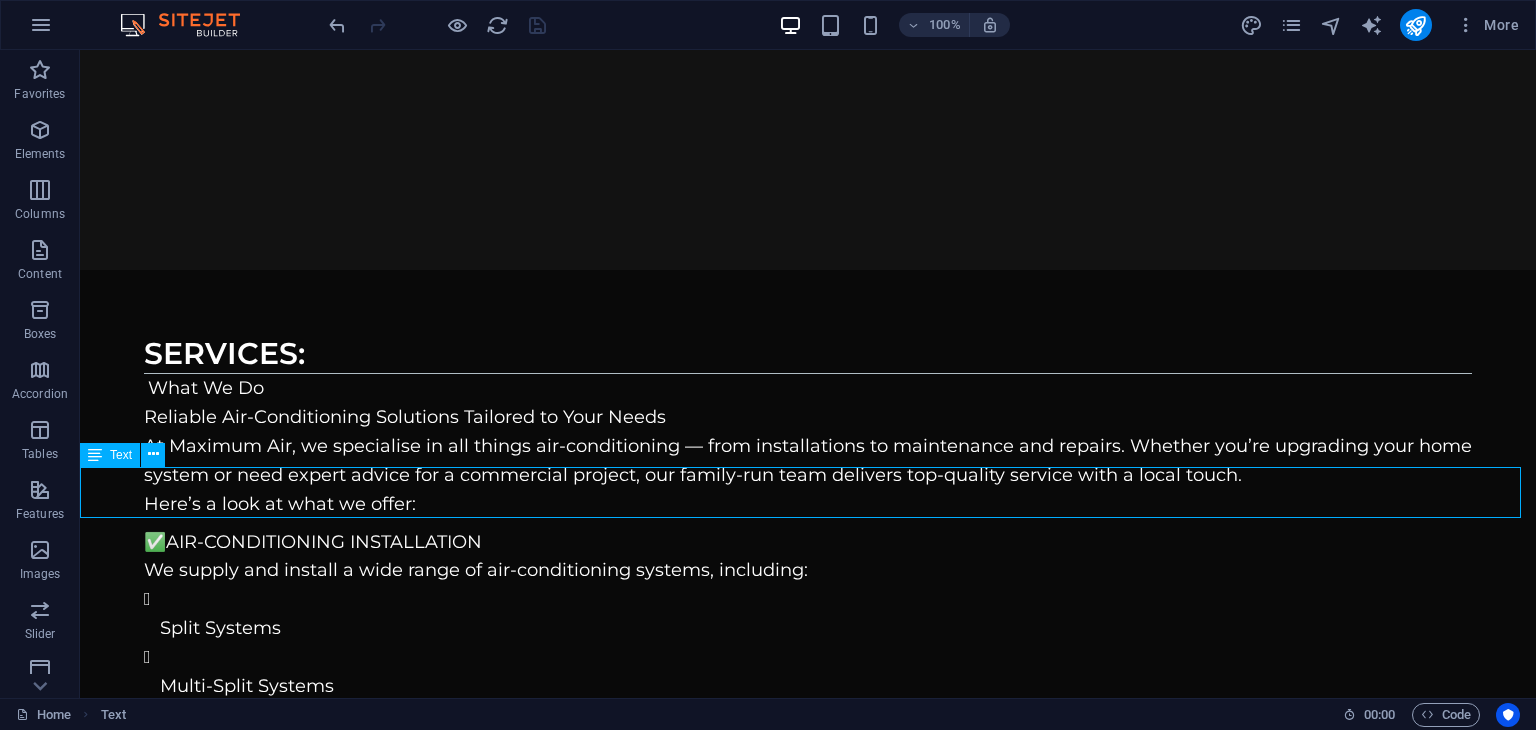 drag, startPoint x: 101, startPoint y: 457, endPoint x: 117, endPoint y: 459, distance: 16.124516 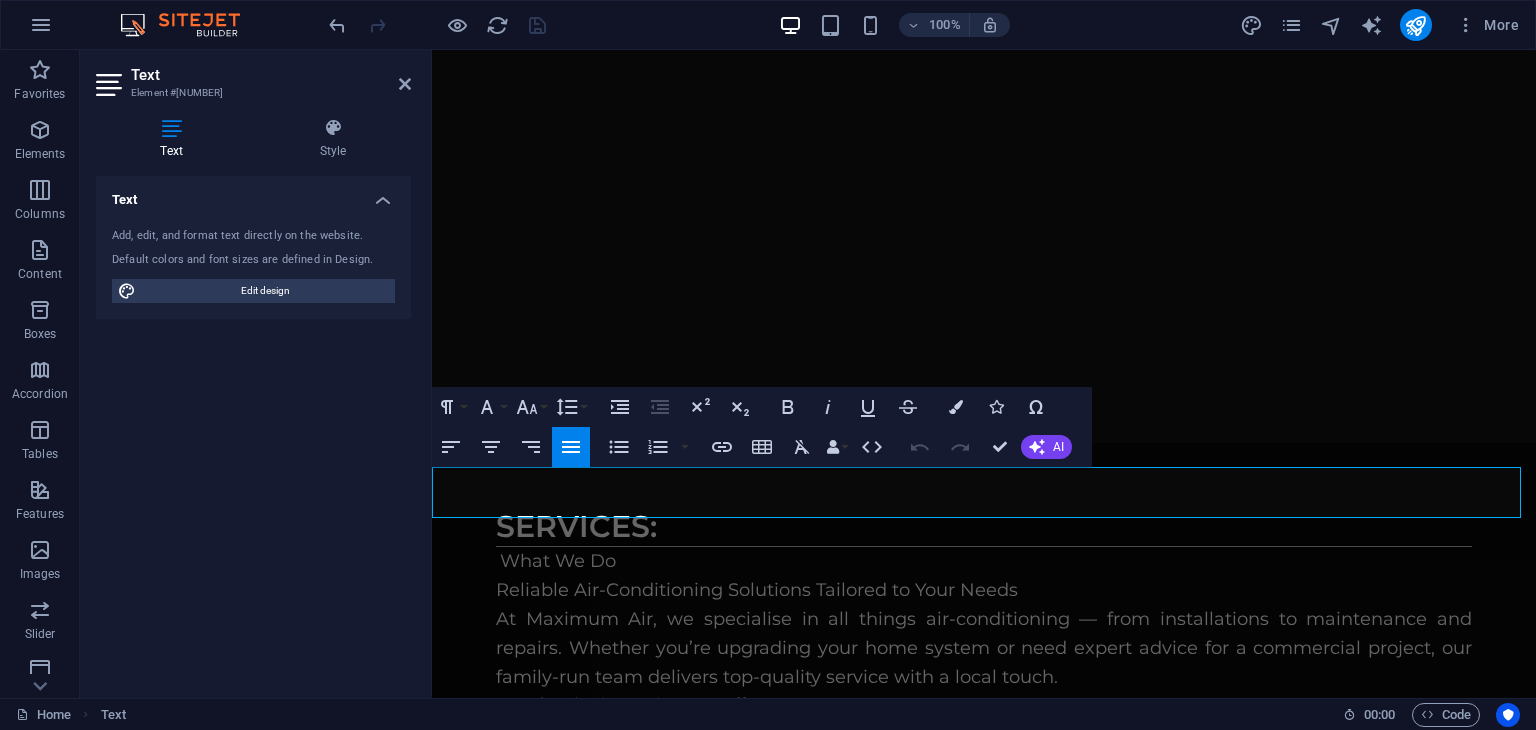 scroll, scrollTop: 3891, scrollLeft: 0, axis: vertical 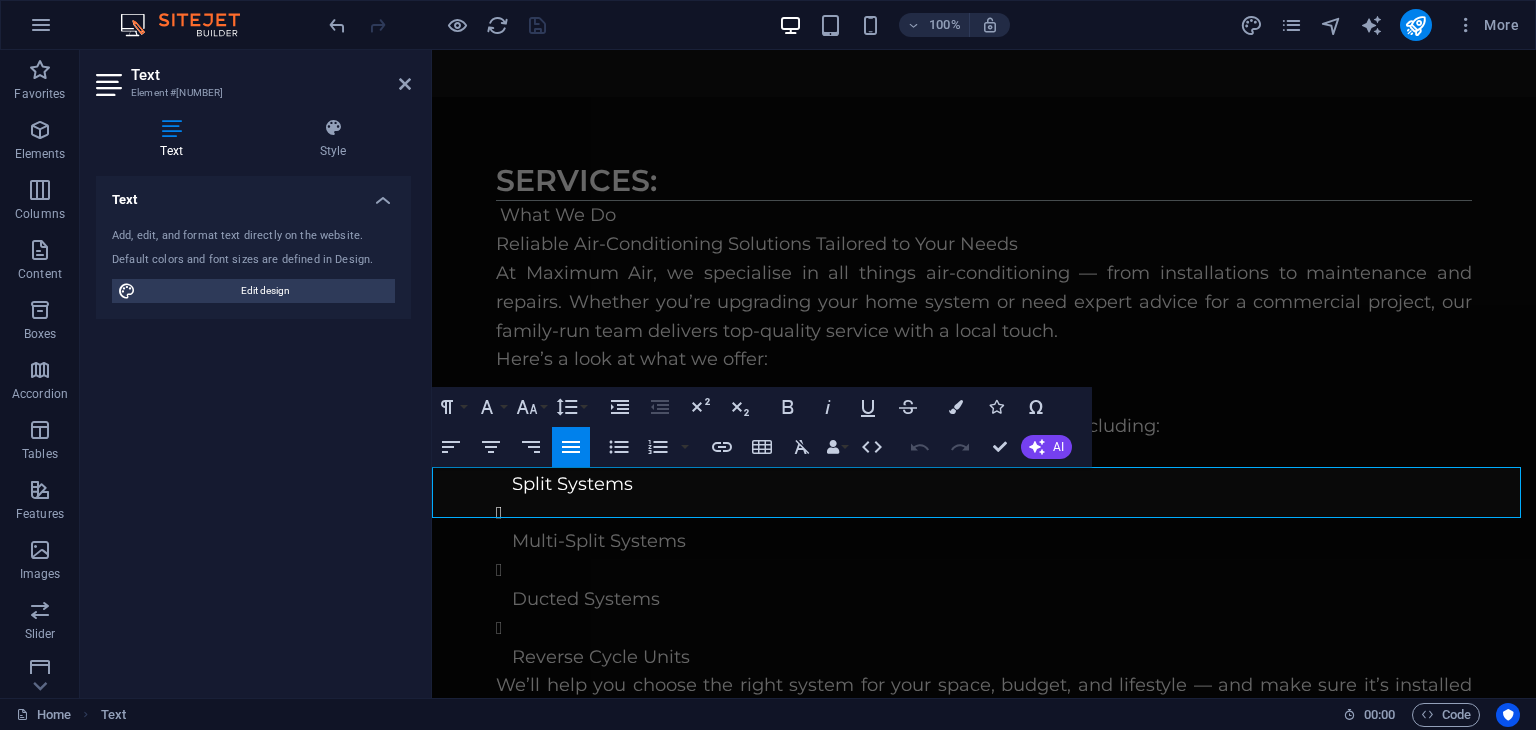 click 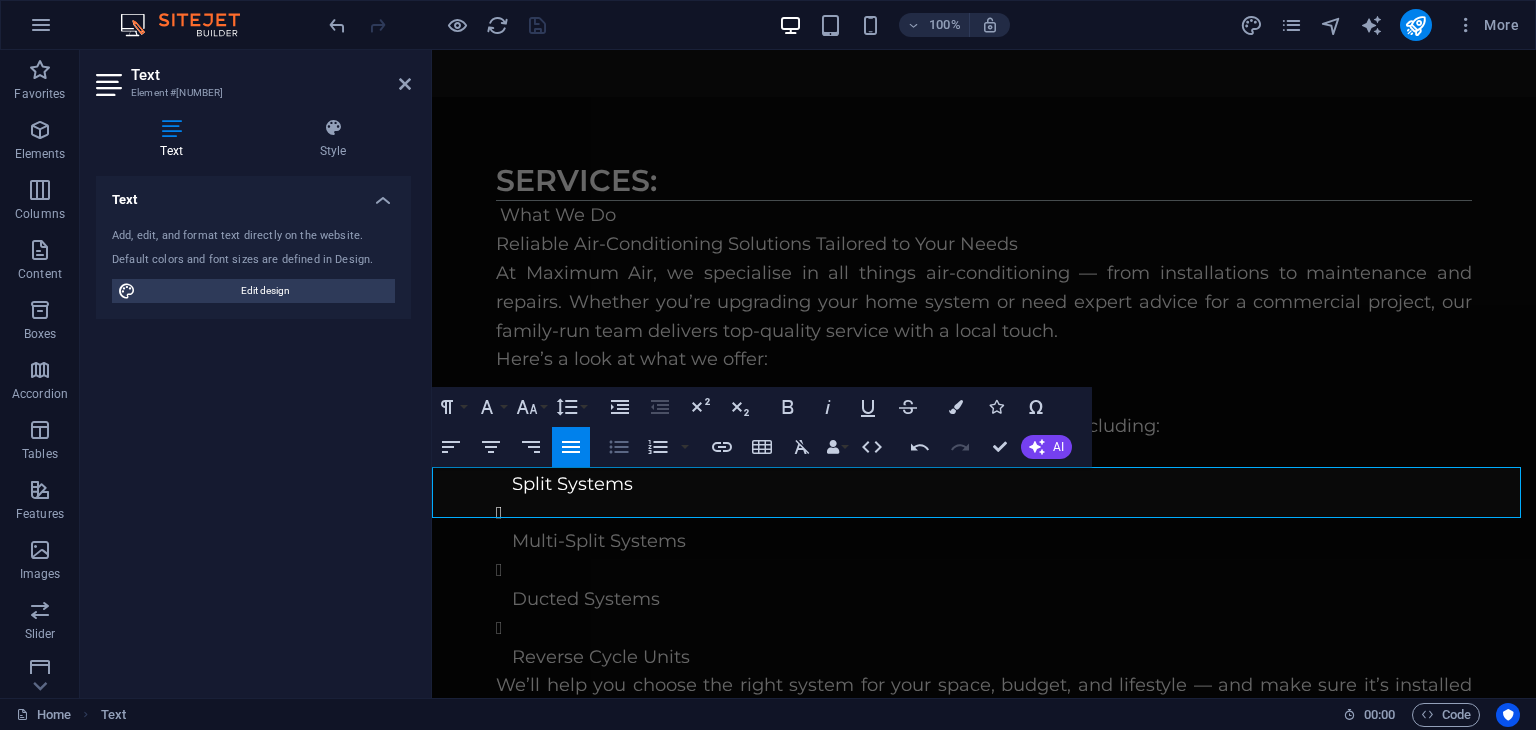click 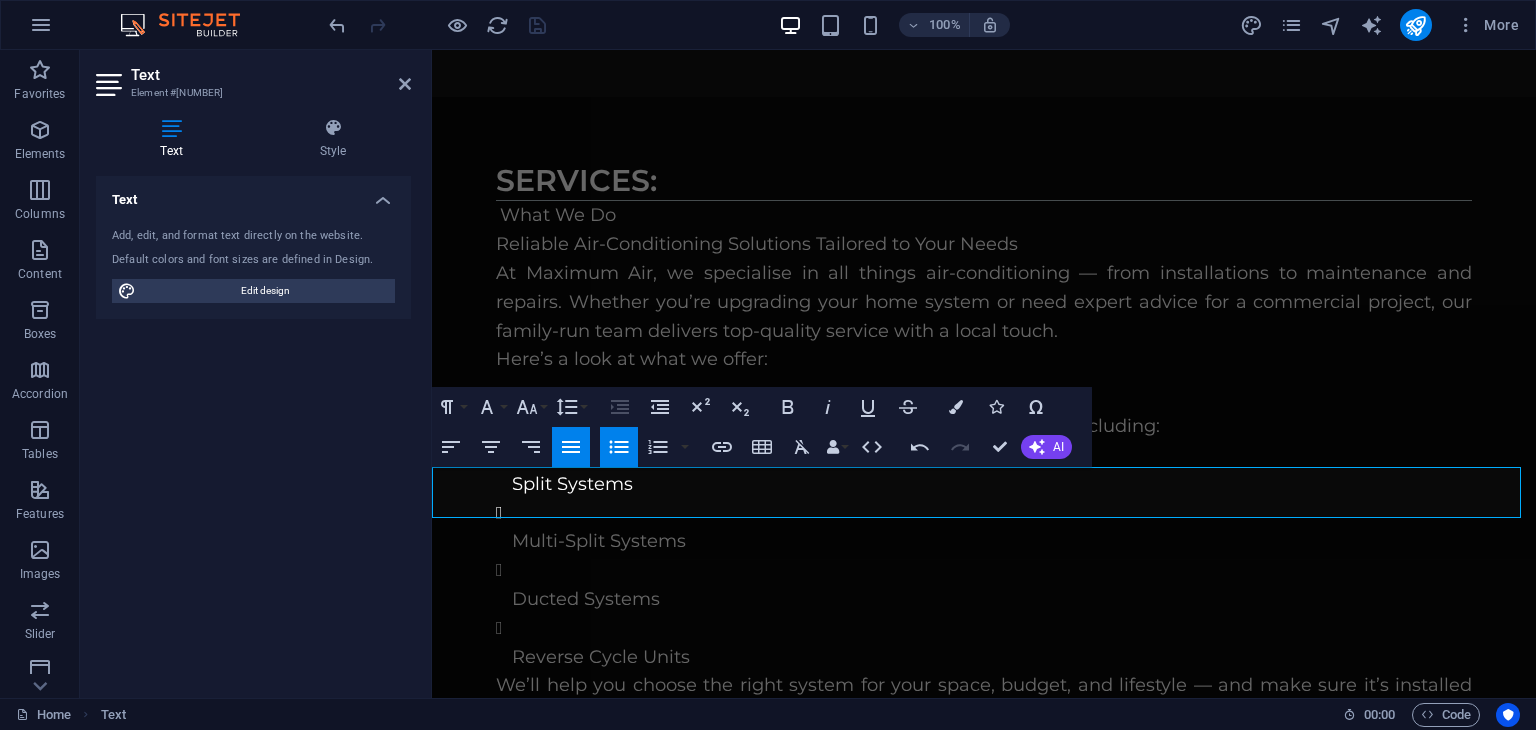 click 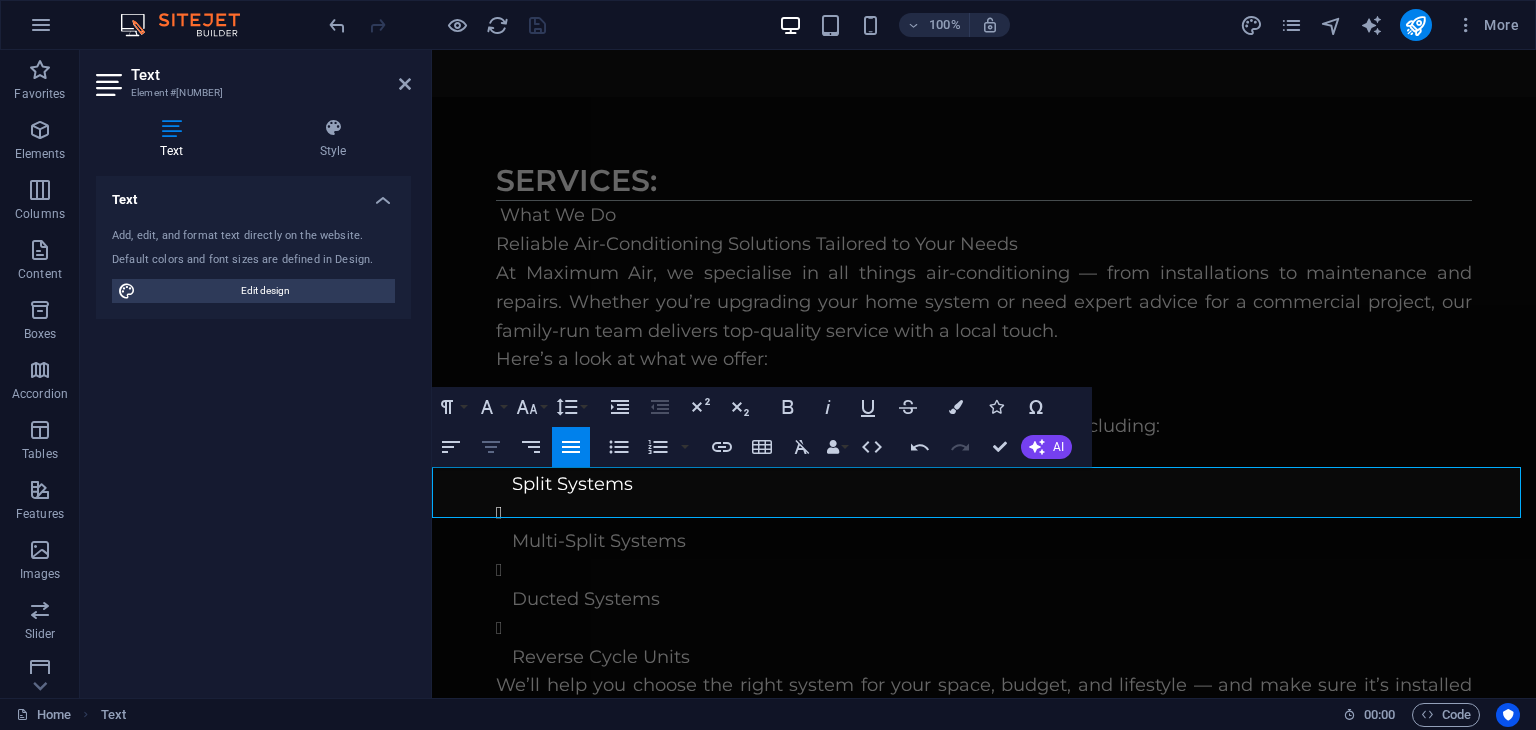 click 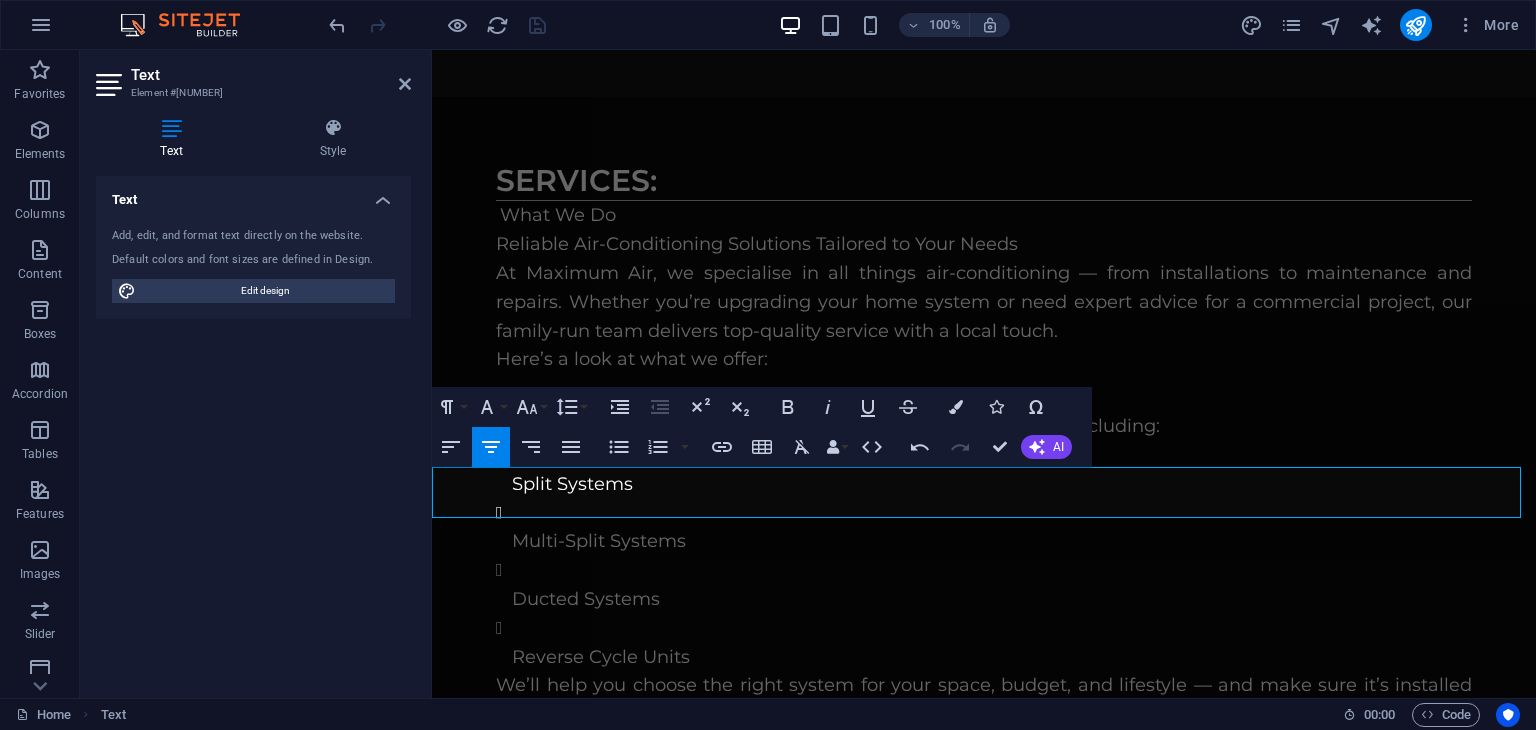 drag, startPoint x: 558, startPoint y: 502, endPoint x: 436, endPoint y: 507, distance: 122.10242 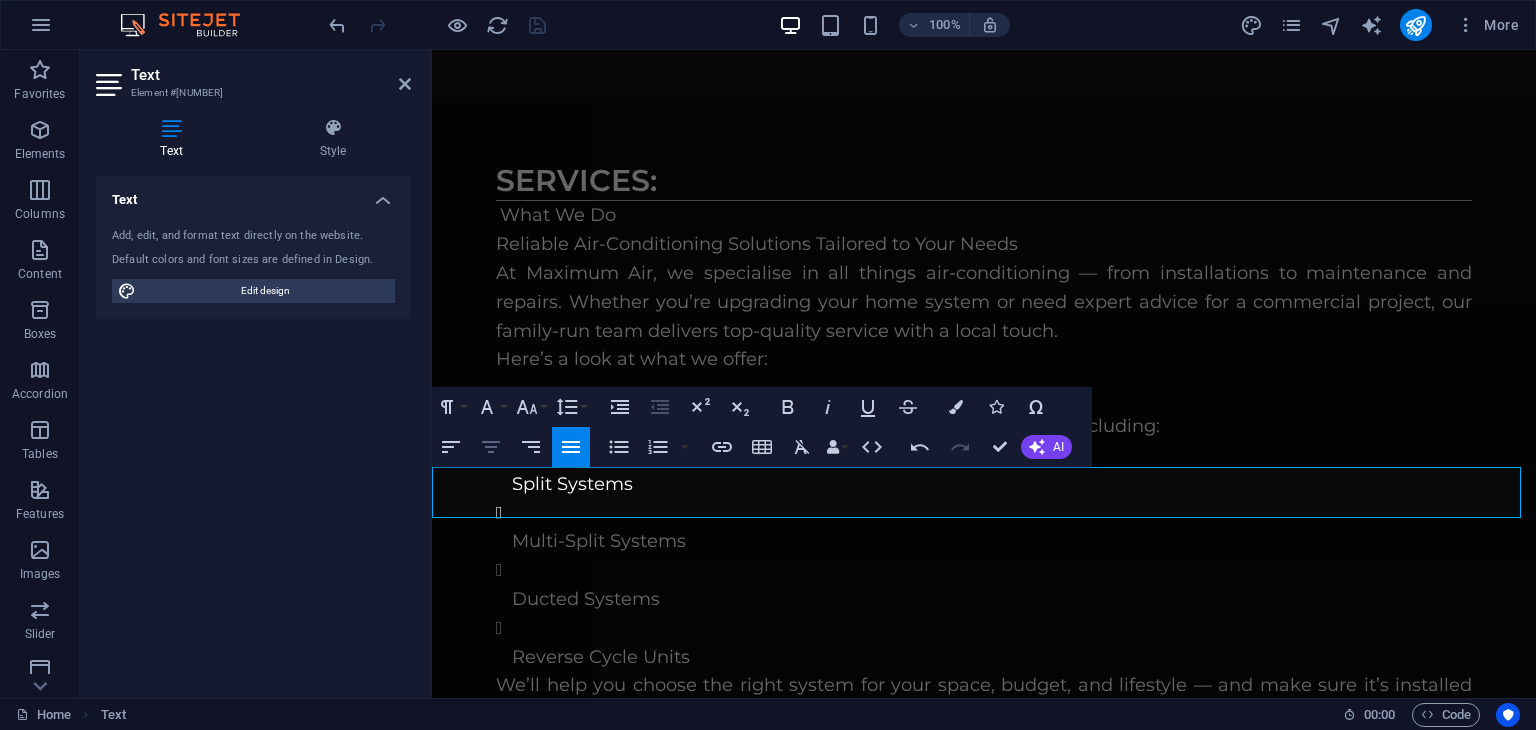 click 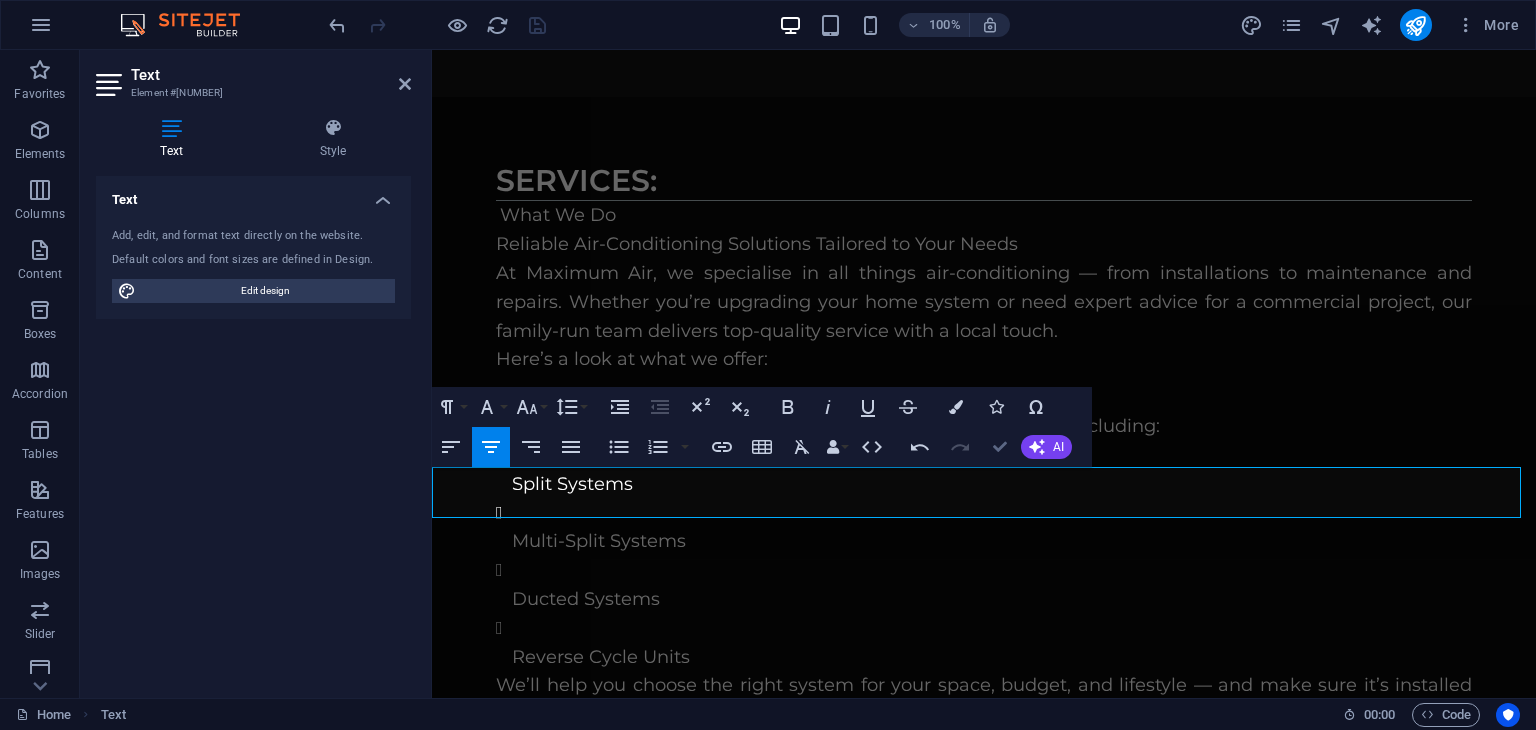 drag, startPoint x: 1003, startPoint y: 443, endPoint x: 946, endPoint y: 419, distance: 61.846584 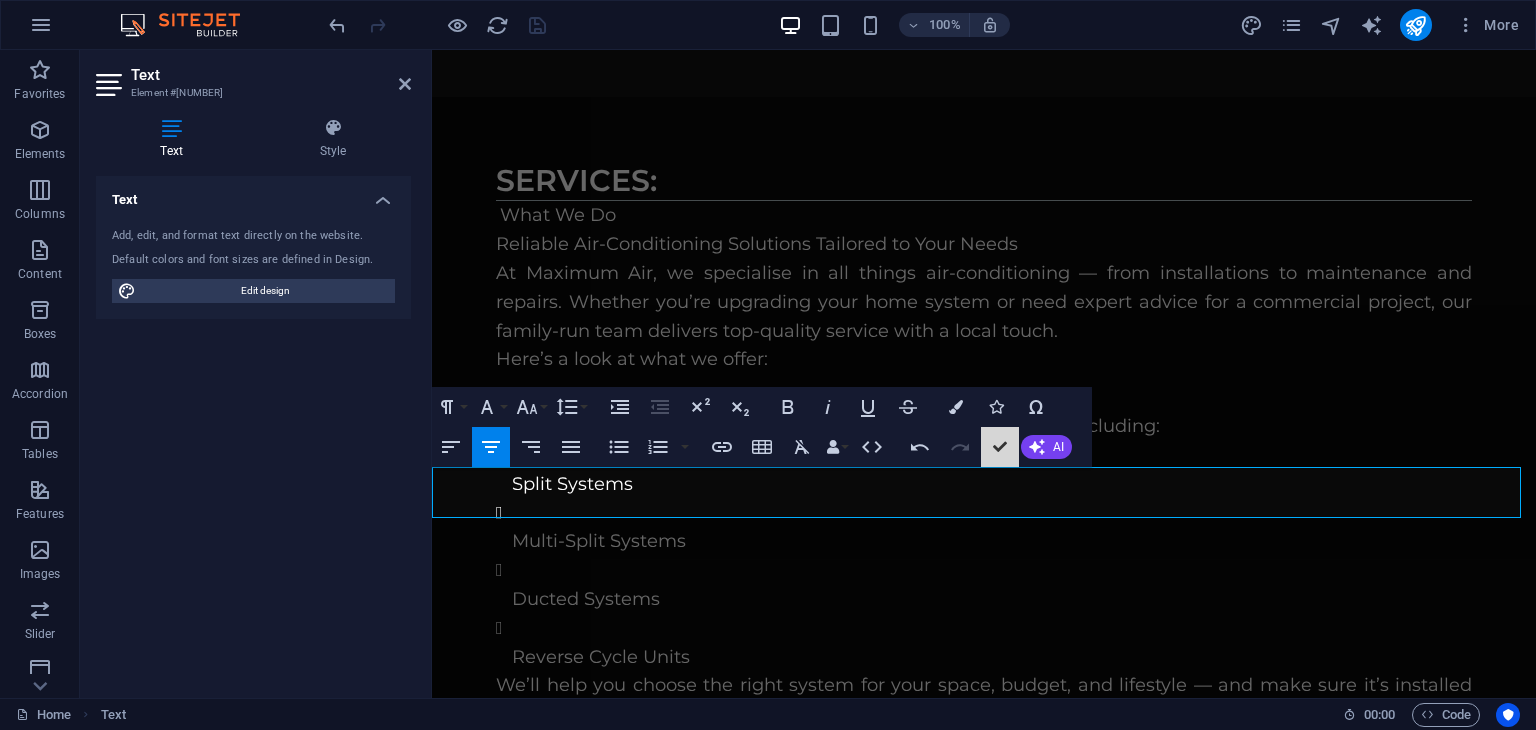 scroll, scrollTop: 3545, scrollLeft: 0, axis: vertical 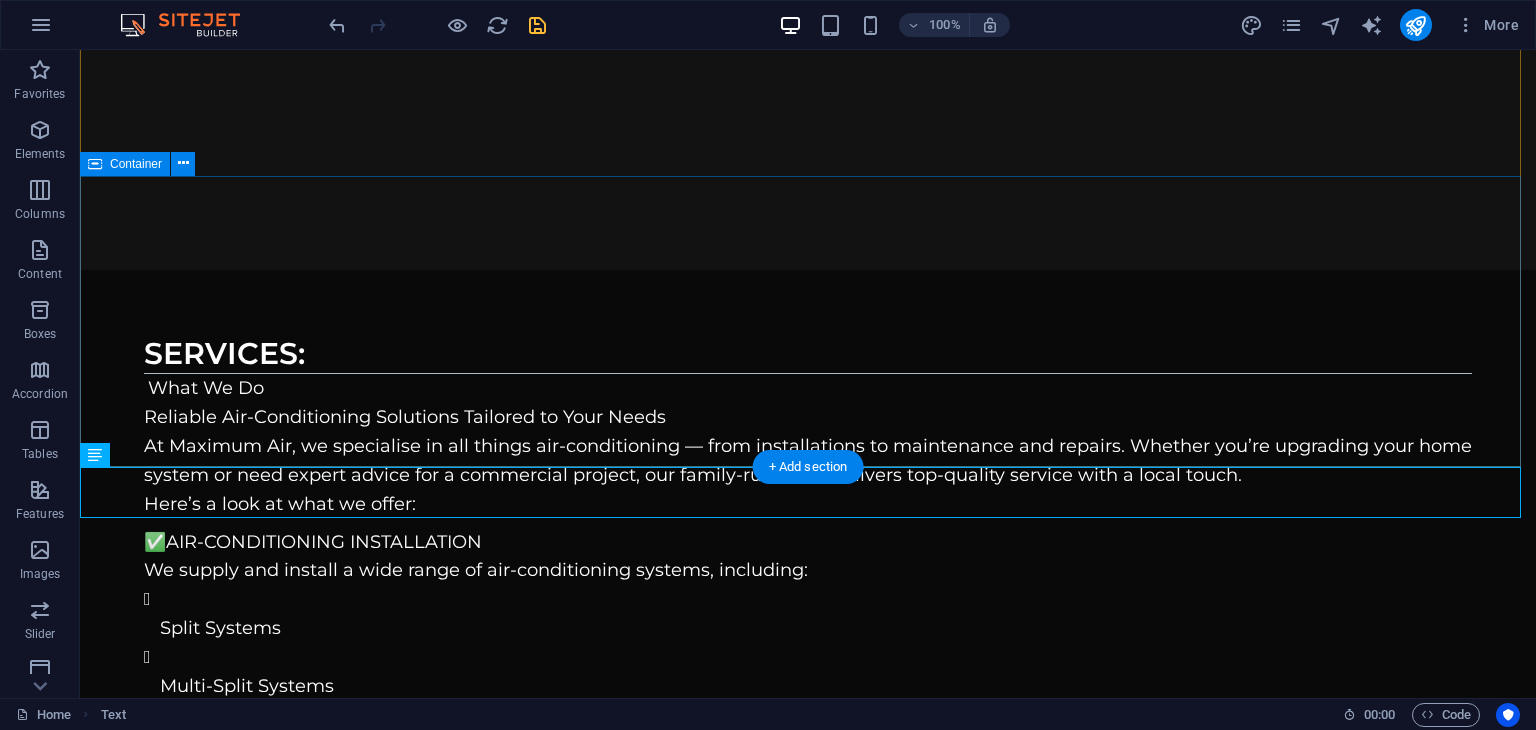 drag, startPoint x: 738, startPoint y: 467, endPoint x: 752, endPoint y: 462, distance: 14.866069 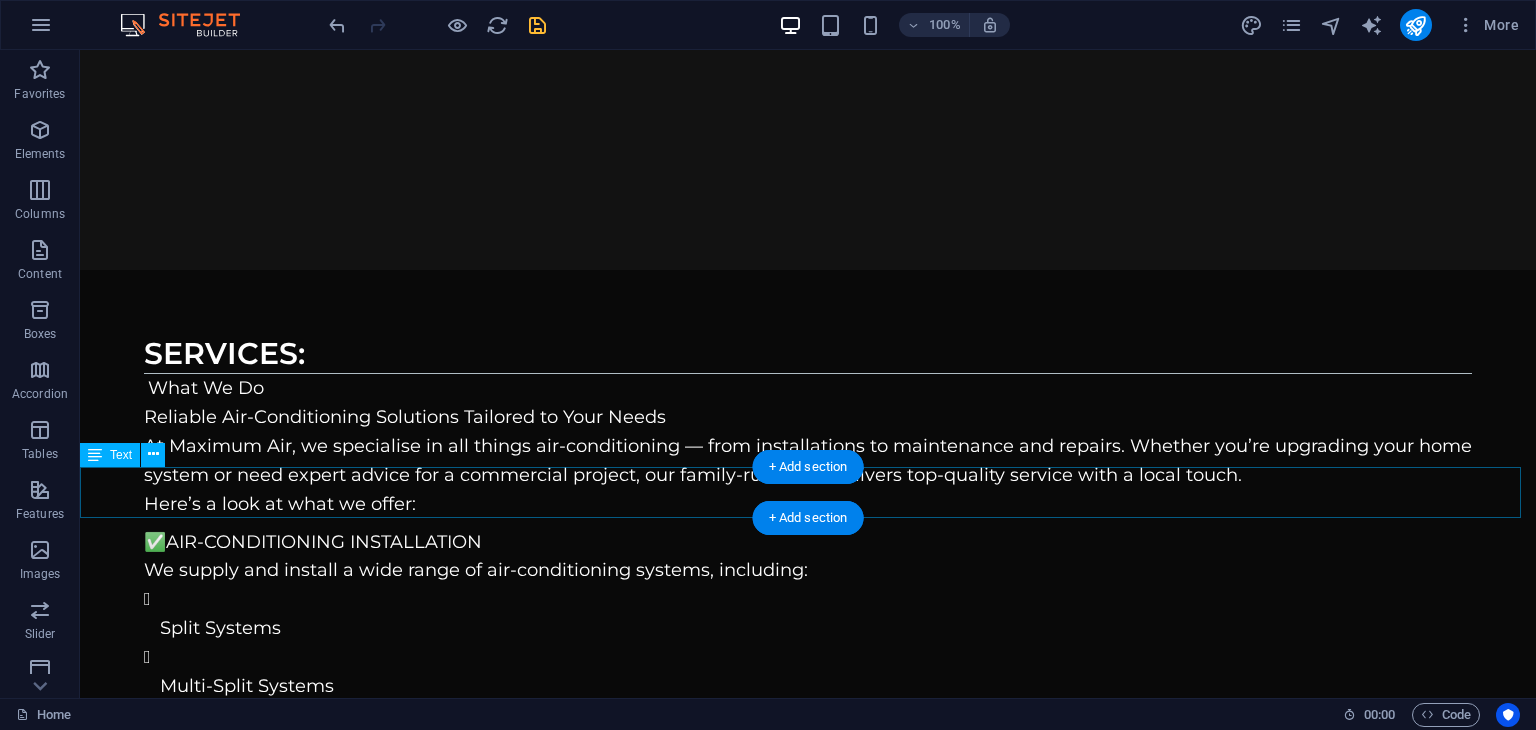 click on "ABN: [NUMBER] RTA: AU[NUMBER]" at bounding box center (808, 2421) 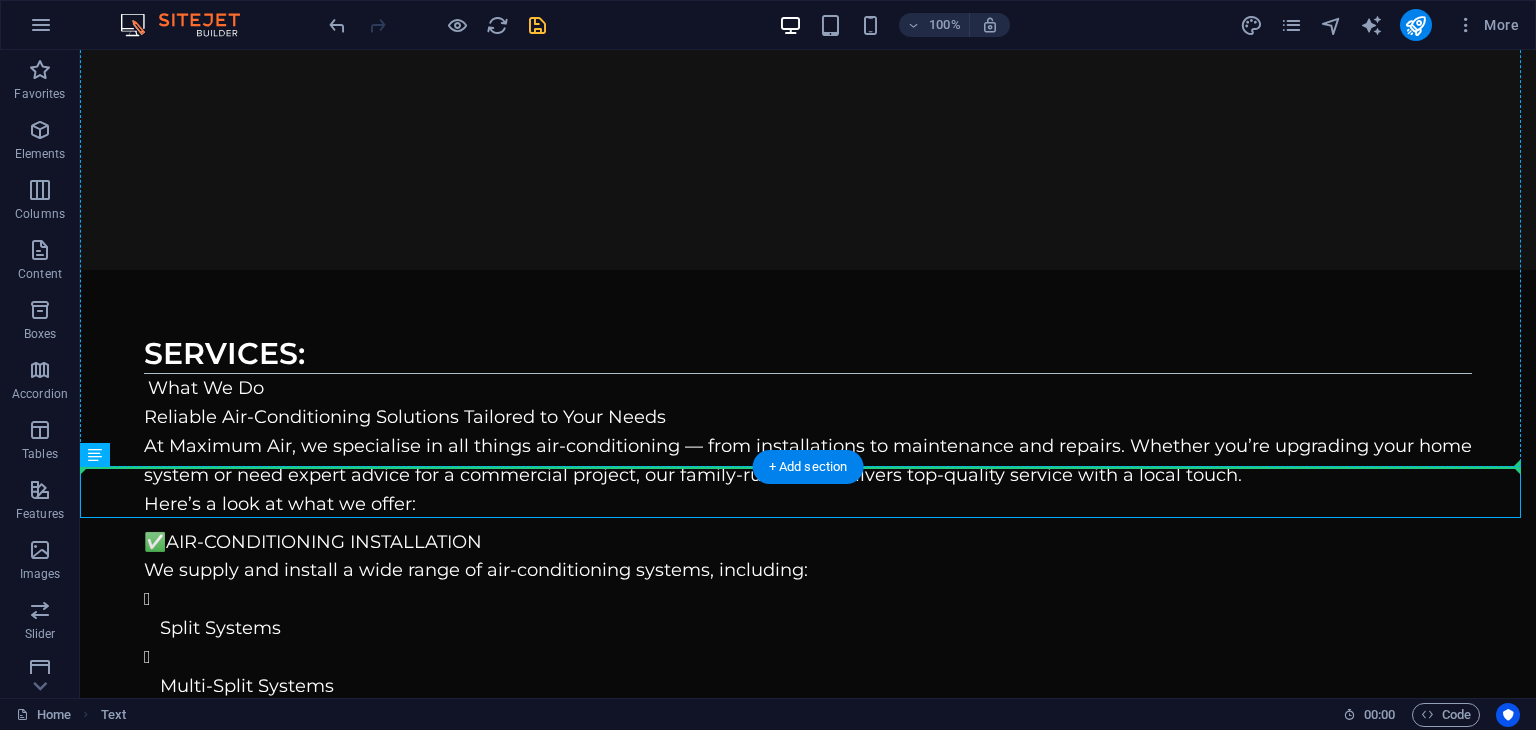 drag, startPoint x: 187, startPoint y: 507, endPoint x: 795, endPoint y: 413, distance: 615.2235 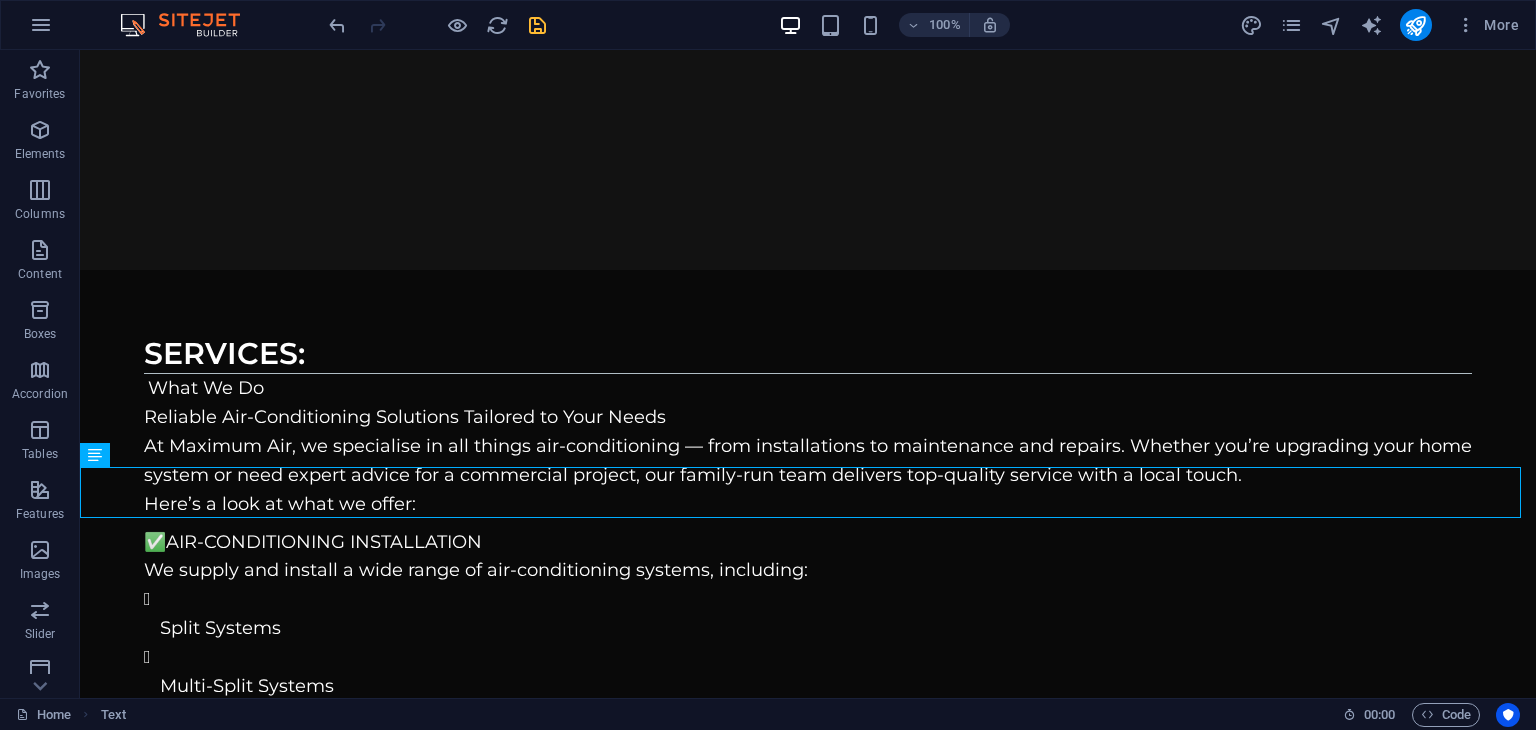 click at bounding box center [537, 25] 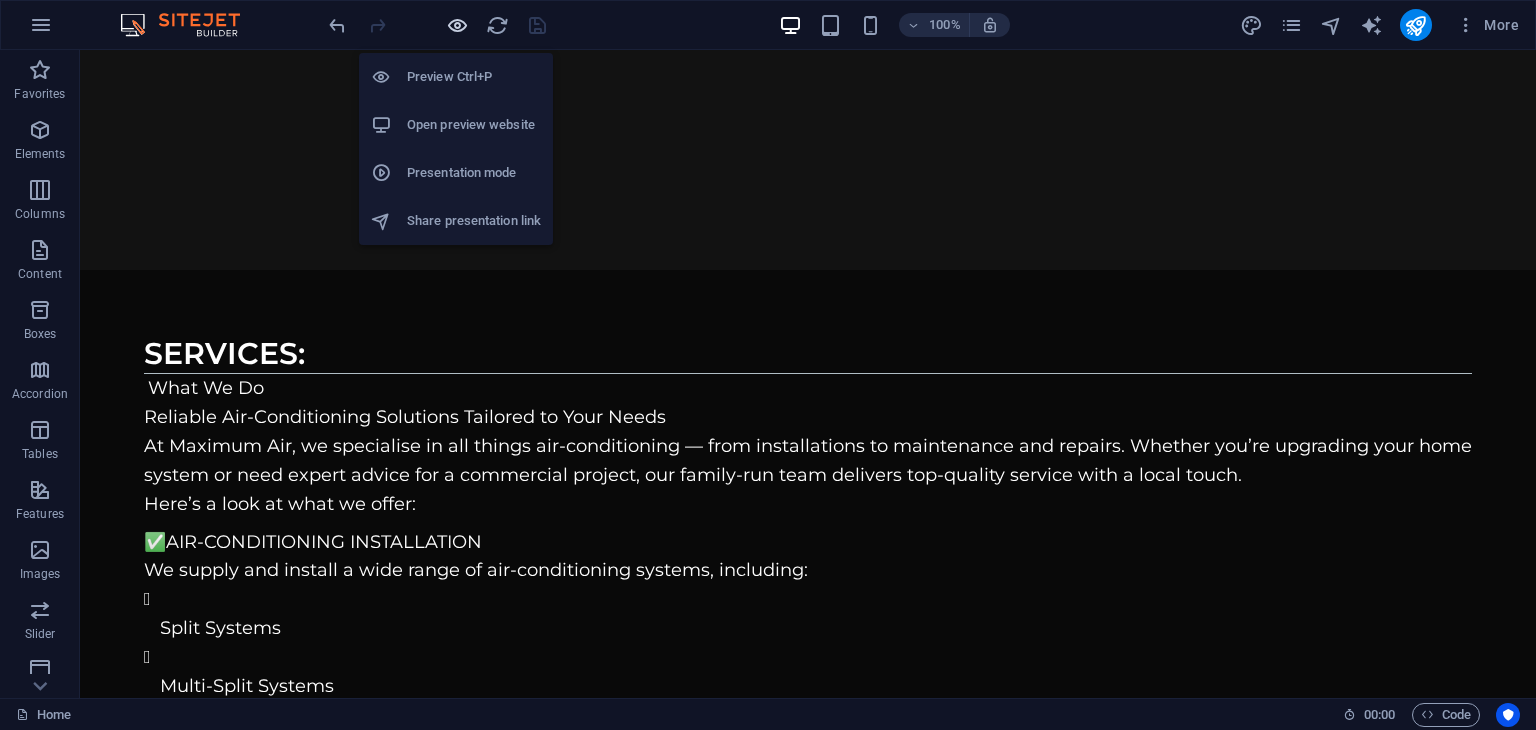 click at bounding box center (457, 25) 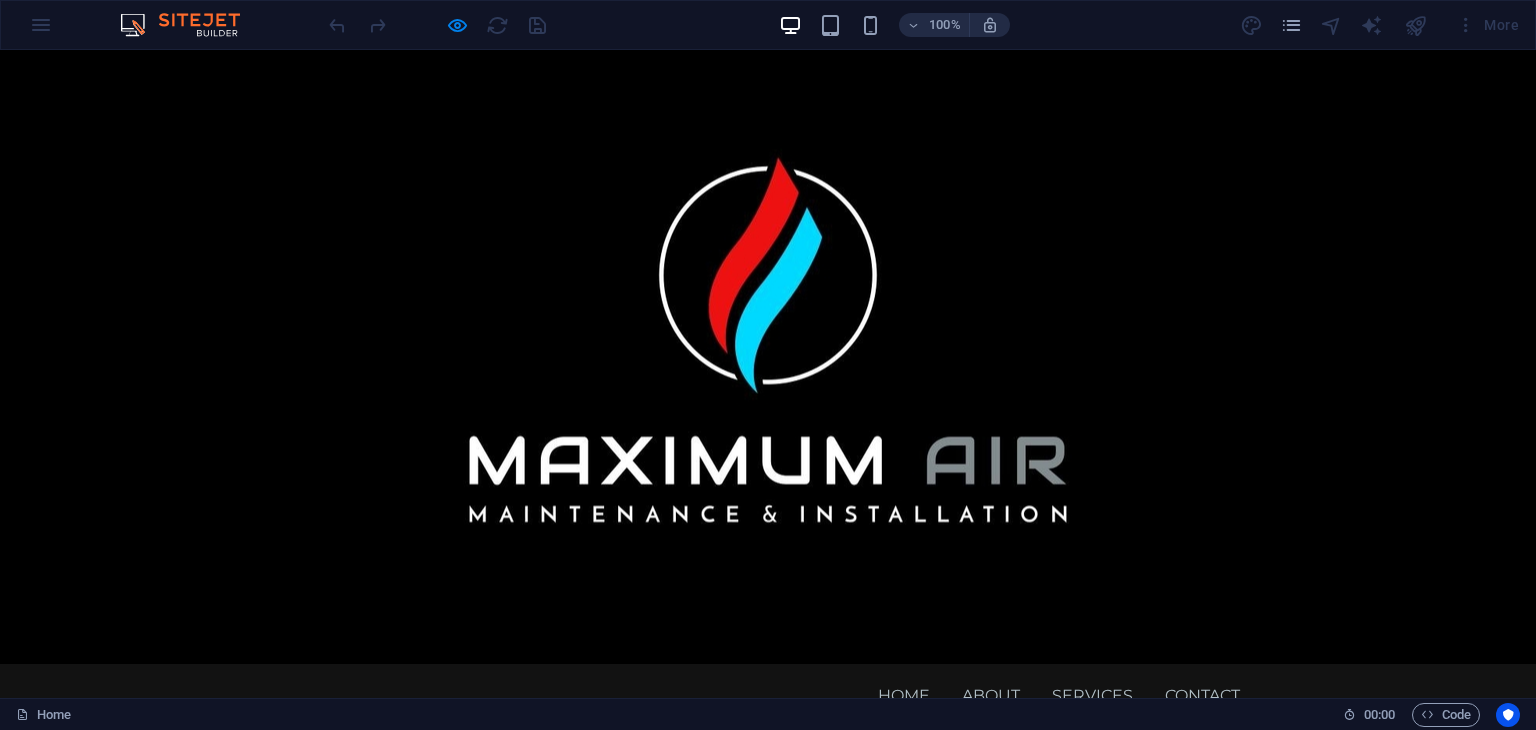 scroll, scrollTop: 0, scrollLeft: 0, axis: both 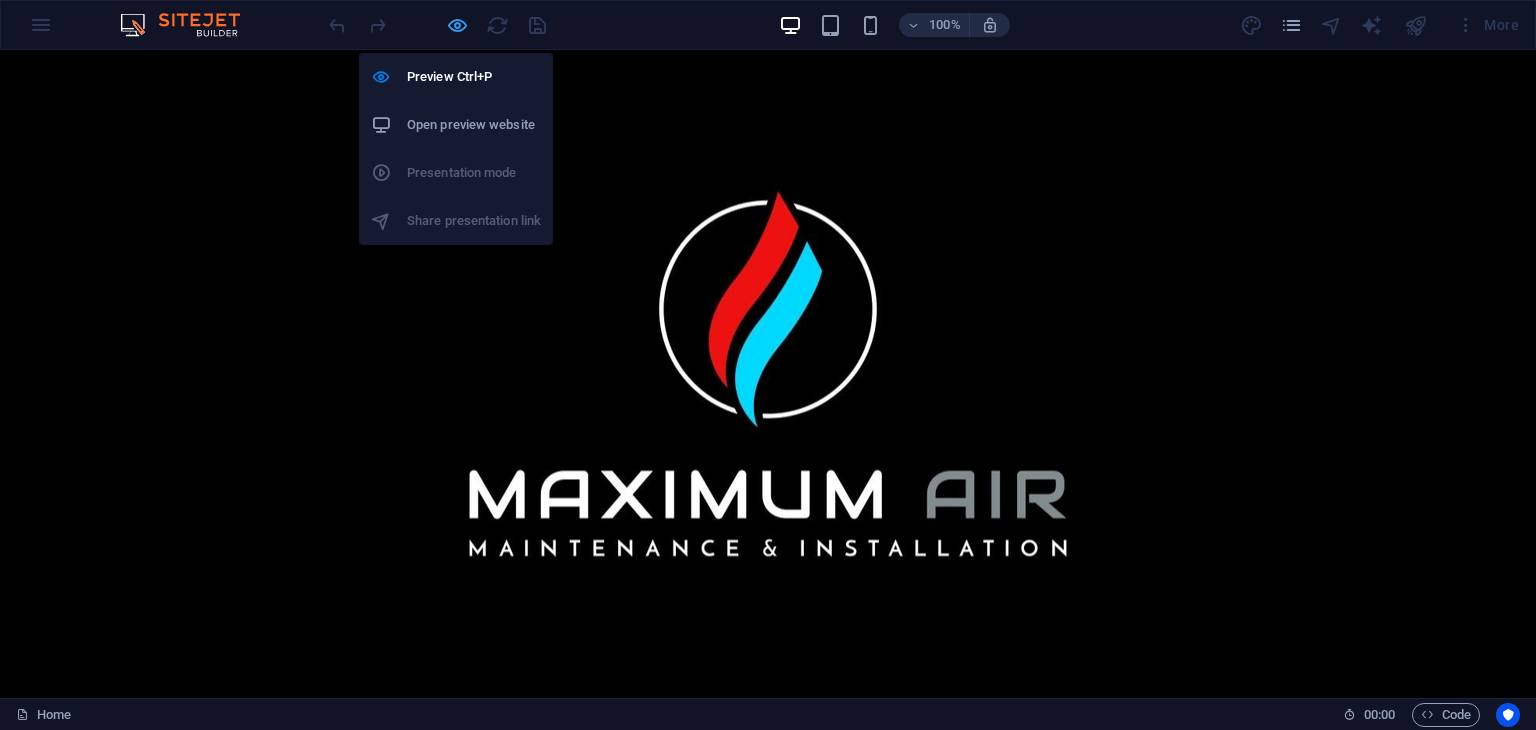 click at bounding box center [457, 25] 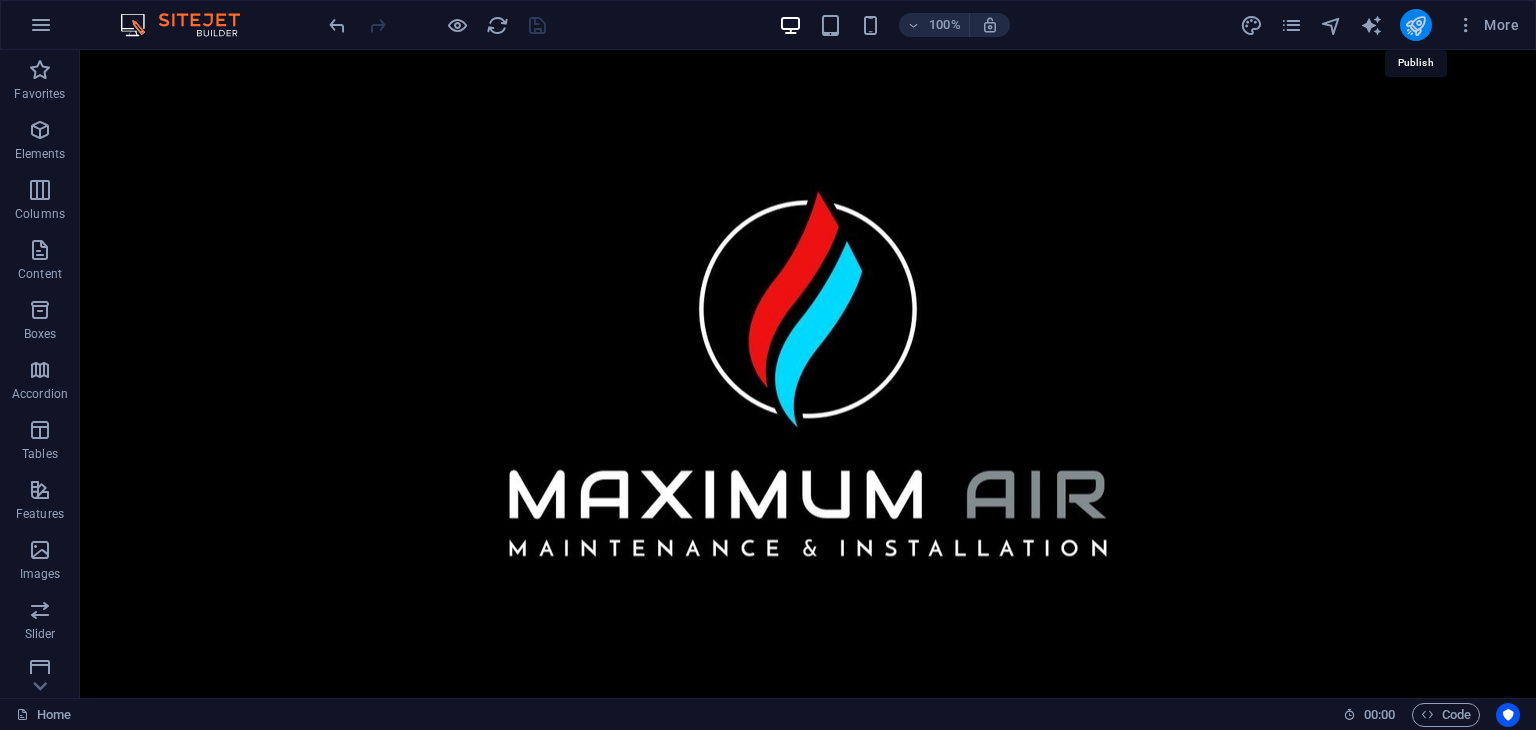 click at bounding box center [1415, 25] 